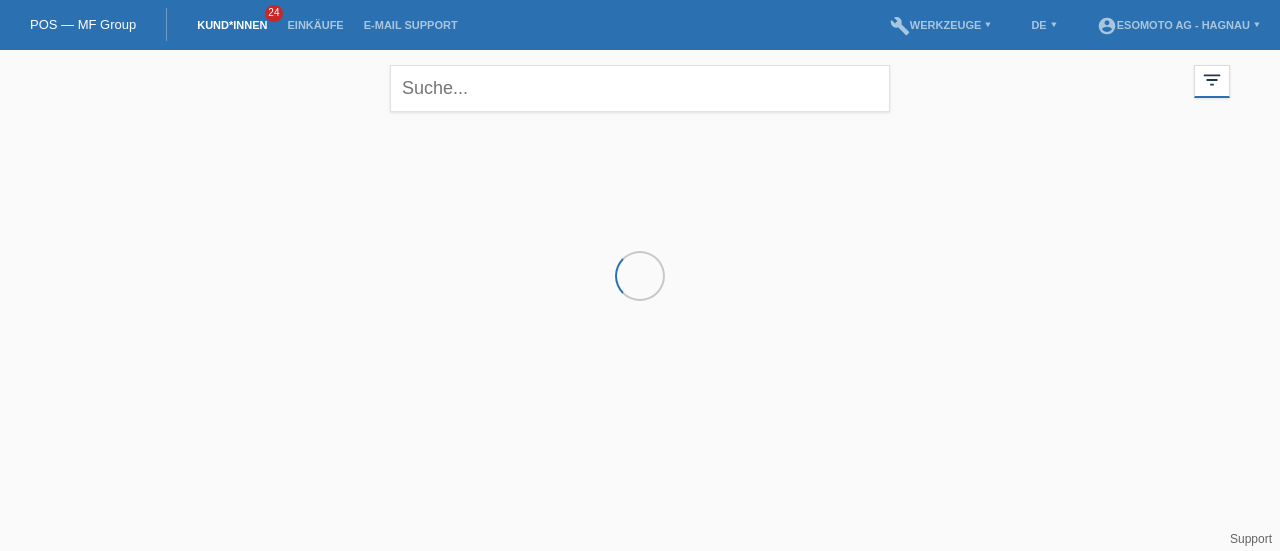 scroll, scrollTop: 0, scrollLeft: 0, axis: both 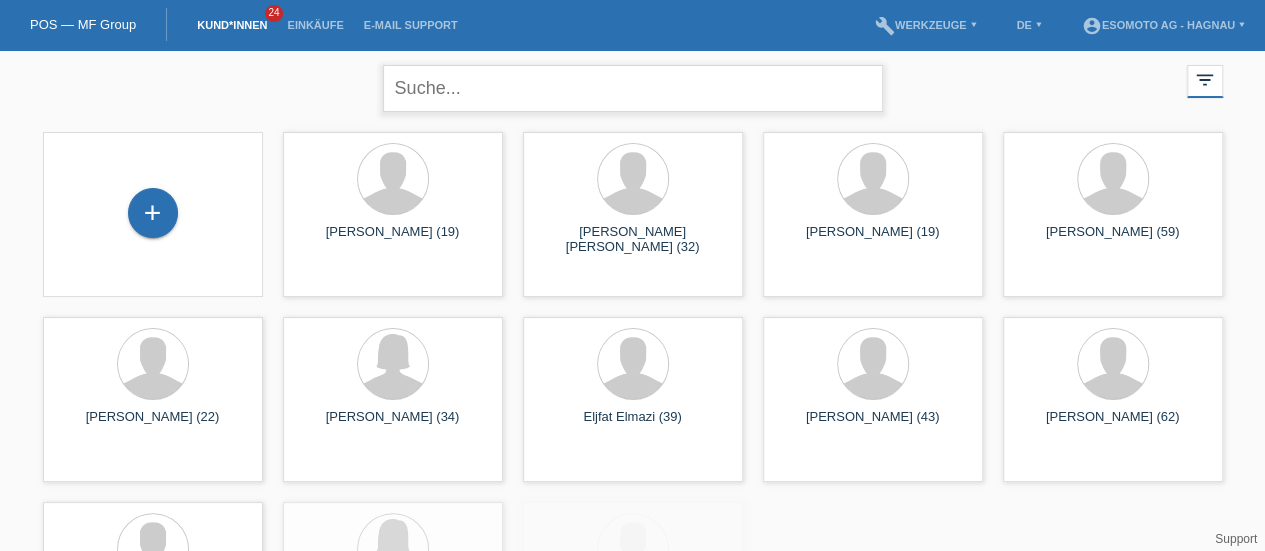 click at bounding box center [633, 88] 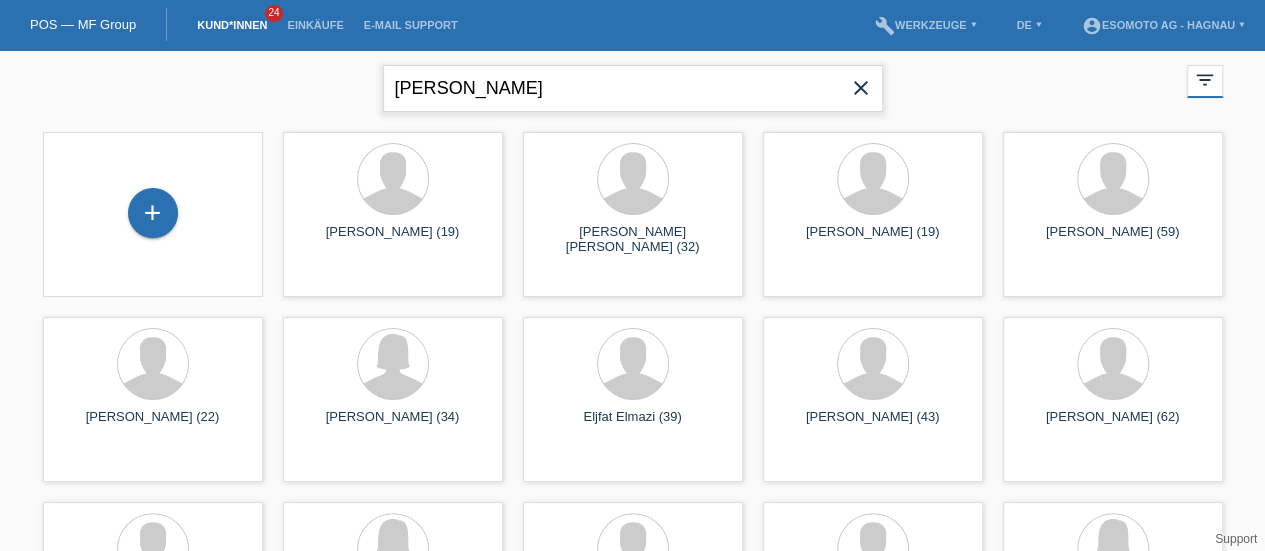 type on "[PERSON_NAME]" 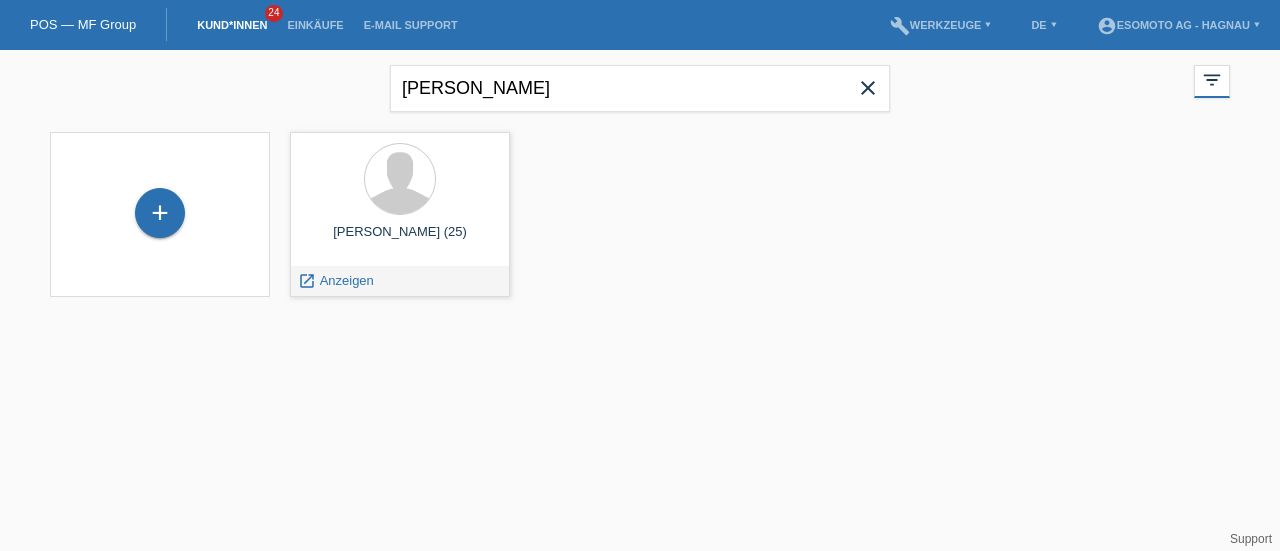 click on "Giuseppe Mancuso (25)
launch   Anzeigen" at bounding box center (400, 214) 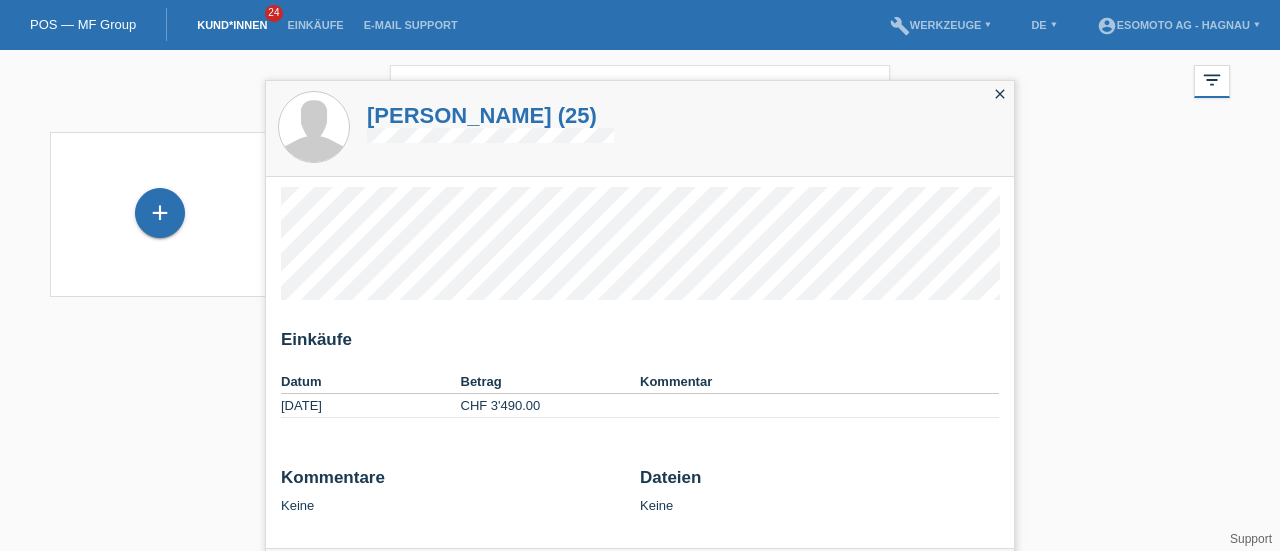 click on "[PERSON_NAME] (25)" at bounding box center (490, 115) 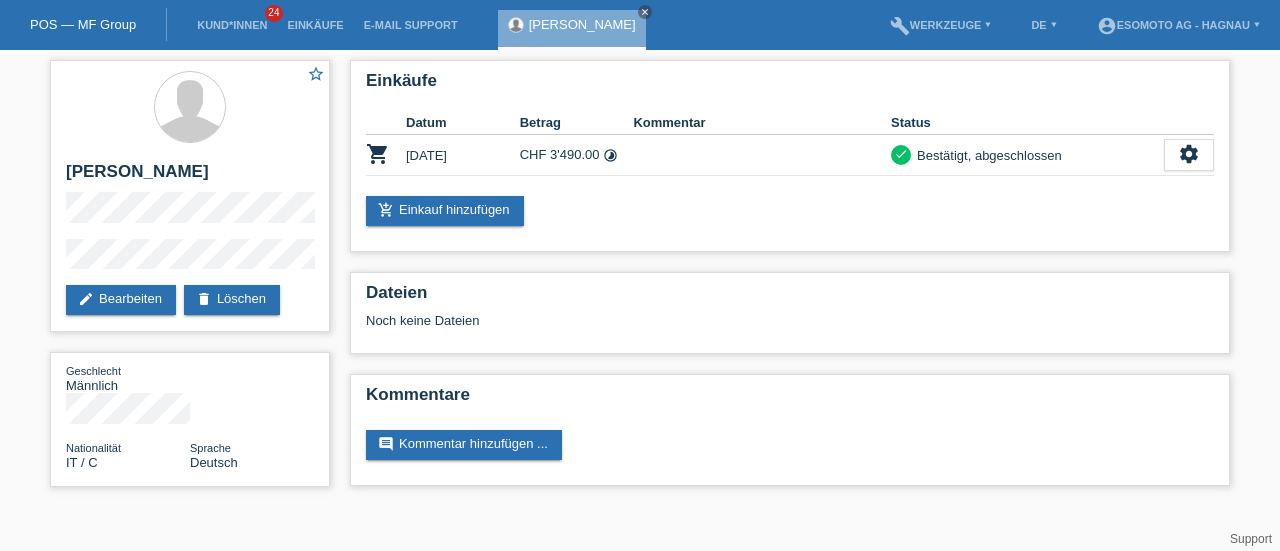 scroll, scrollTop: 0, scrollLeft: 0, axis: both 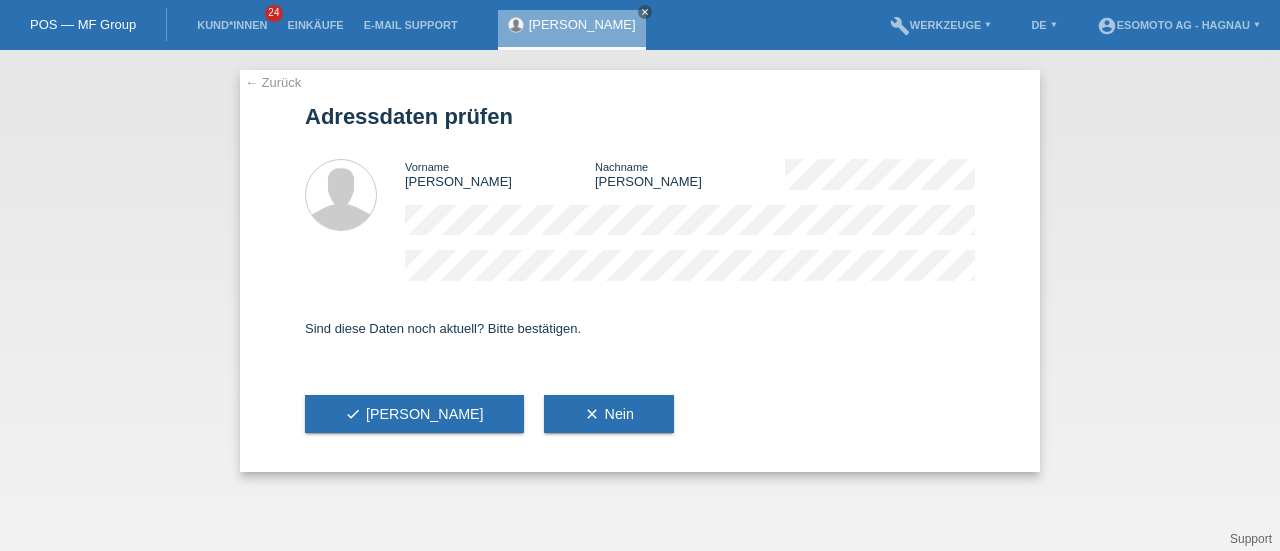 click on "check  Ja" at bounding box center (414, 414) 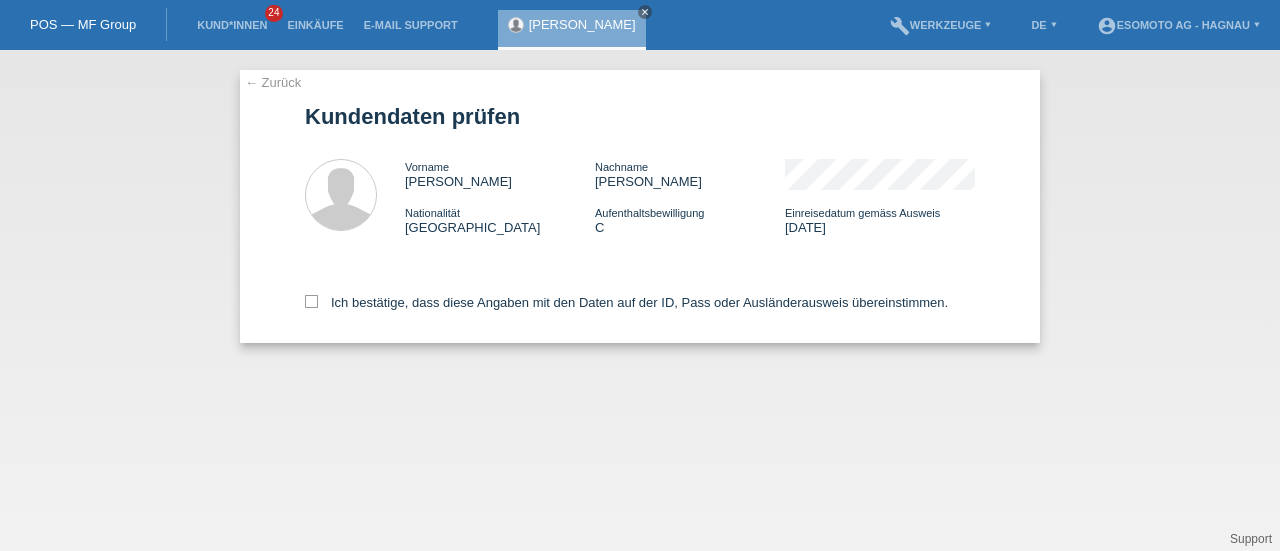 scroll, scrollTop: 0, scrollLeft: 0, axis: both 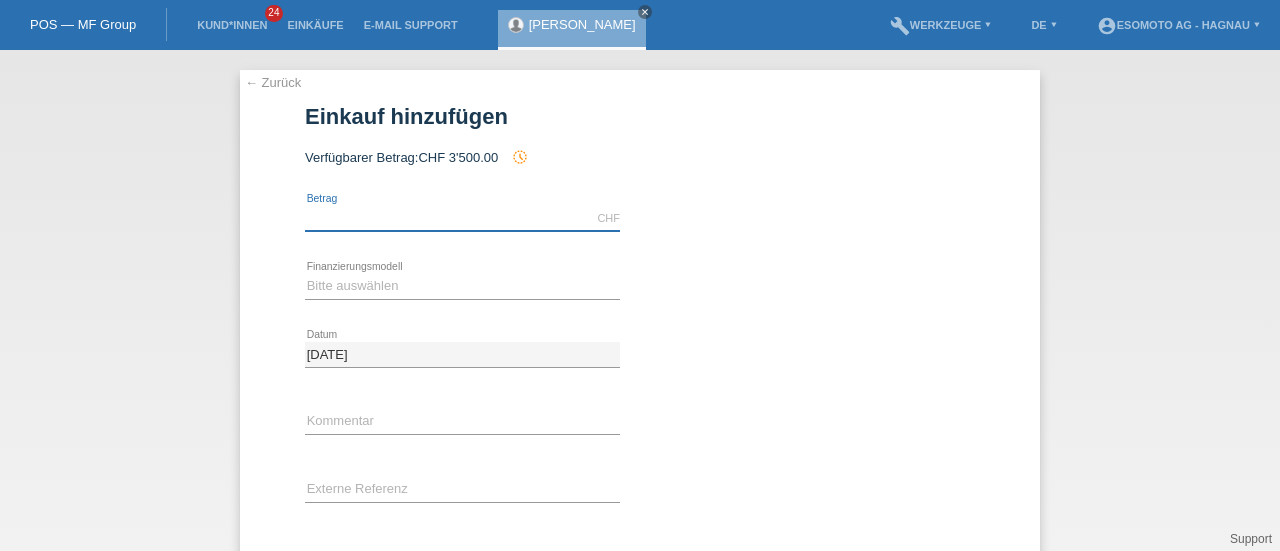 click at bounding box center (462, 218) 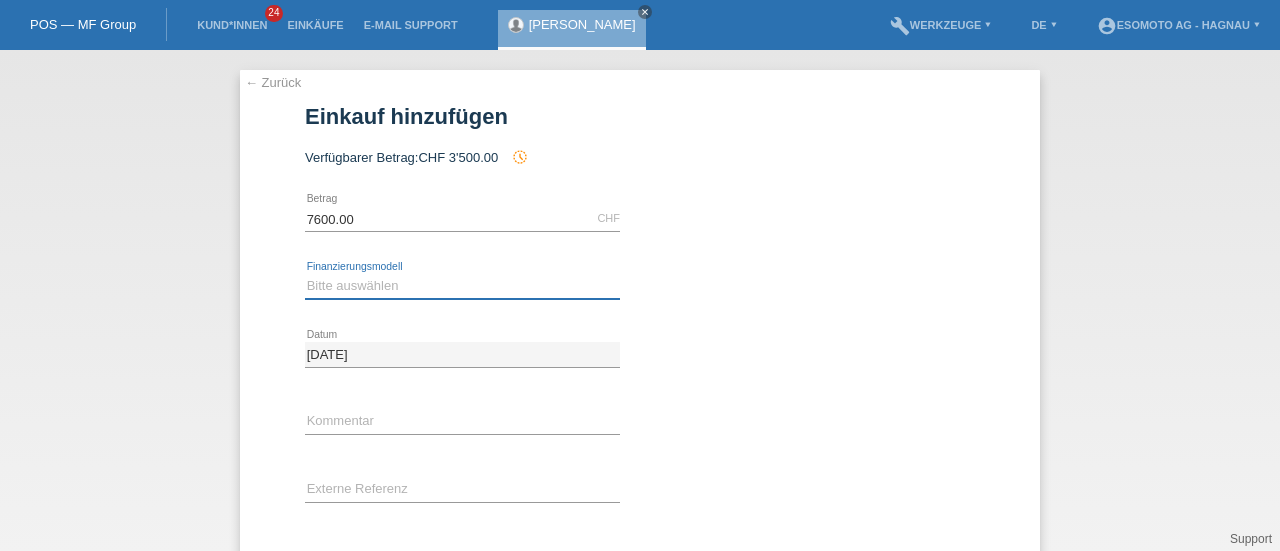click on "Bitte auswählen
Fixe Raten
Kauf auf Rechnung mit Teilzahlungsoption" at bounding box center (462, 286) 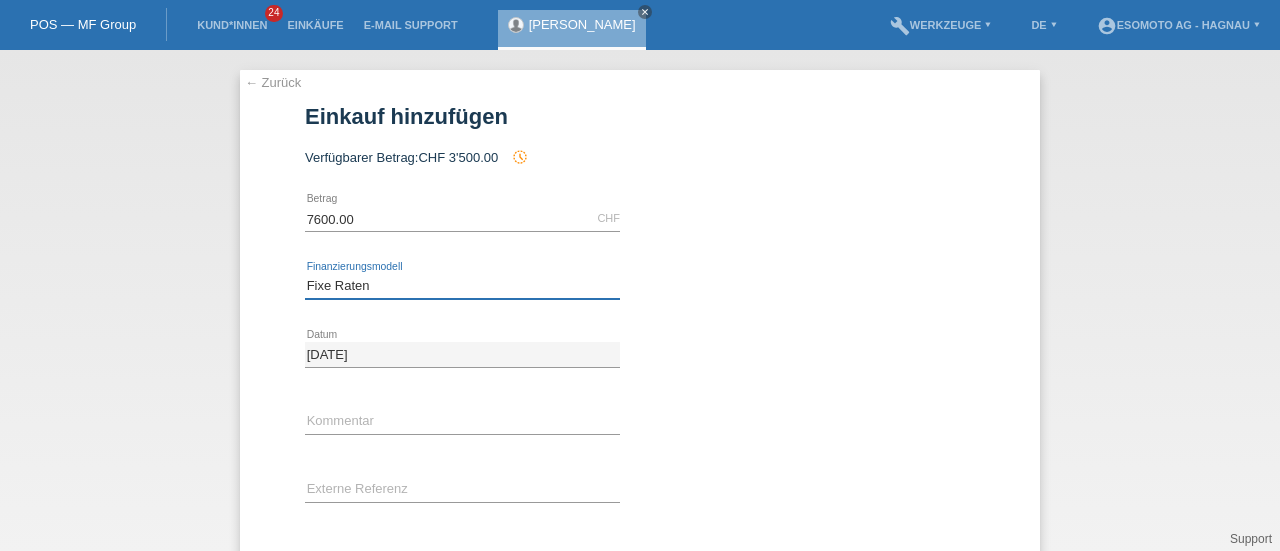 click on "Bitte auswählen
Fixe Raten
Kauf auf Rechnung mit Teilzahlungsoption" at bounding box center [462, 286] 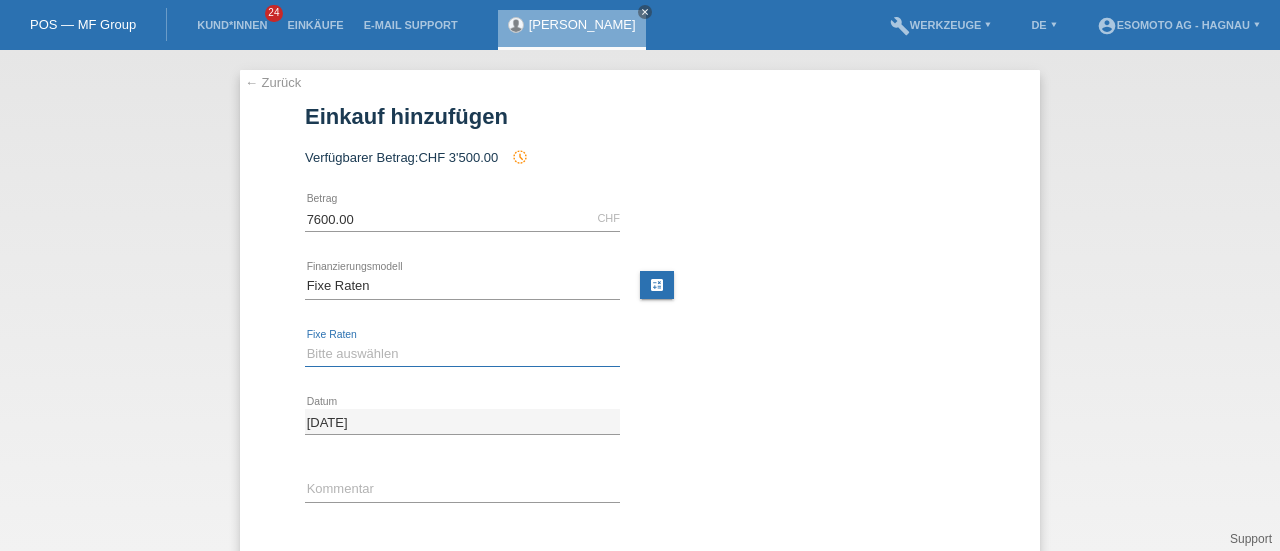 click on "Bitte auswählen
12 Raten
24 Raten
36 Raten
48 Raten" at bounding box center (462, 354) 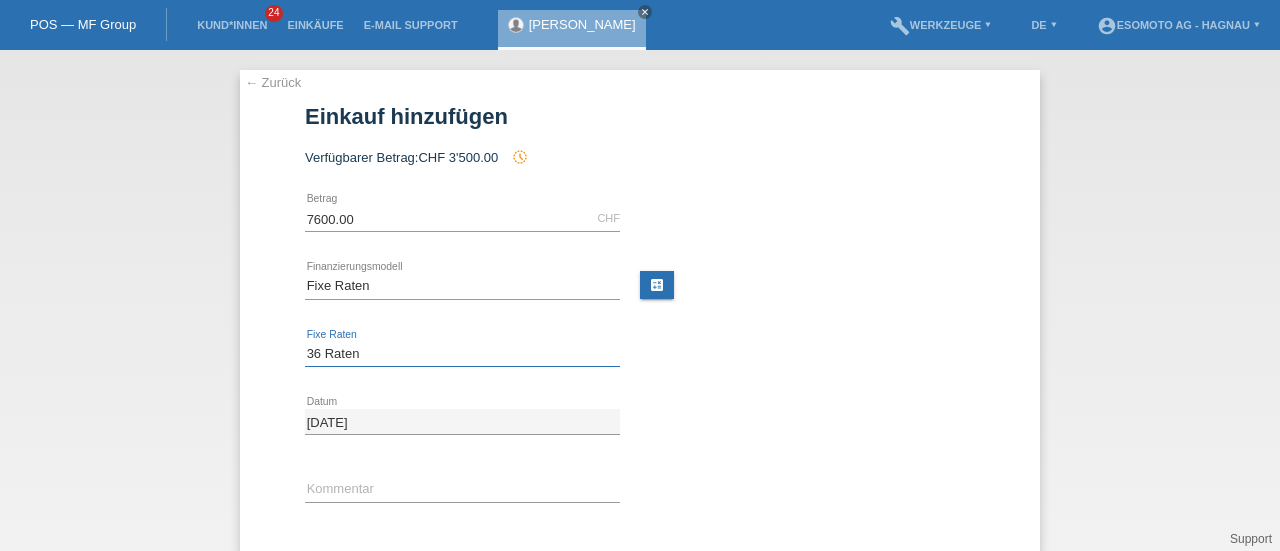 click on "Bitte auswählen
12 Raten
24 Raten
36 Raten
48 Raten" at bounding box center [462, 354] 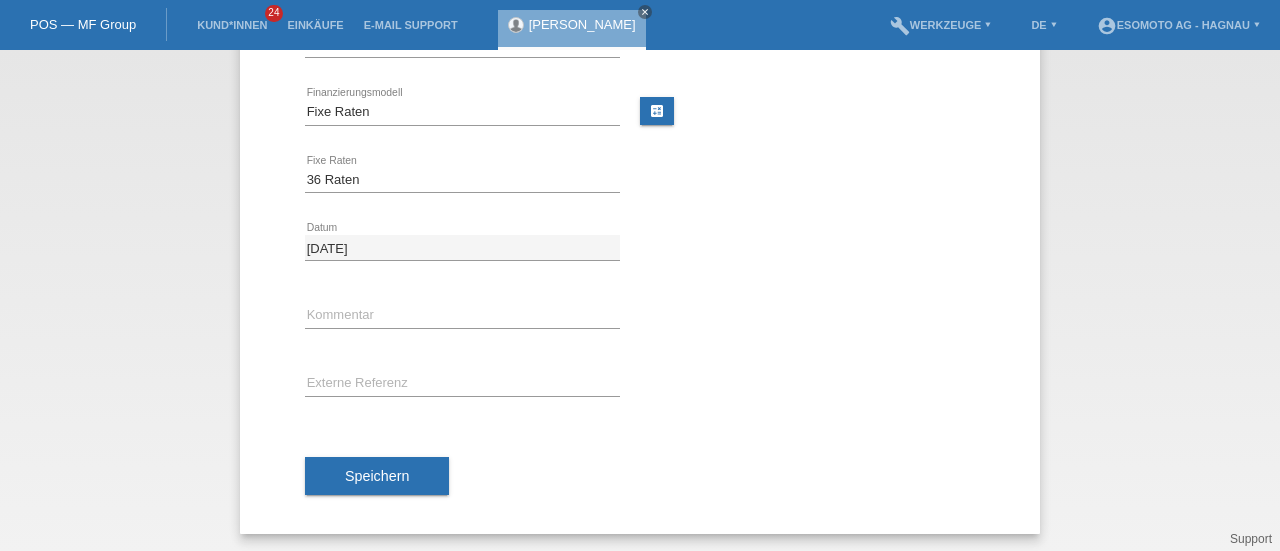 click on "Speichern" at bounding box center [377, 476] 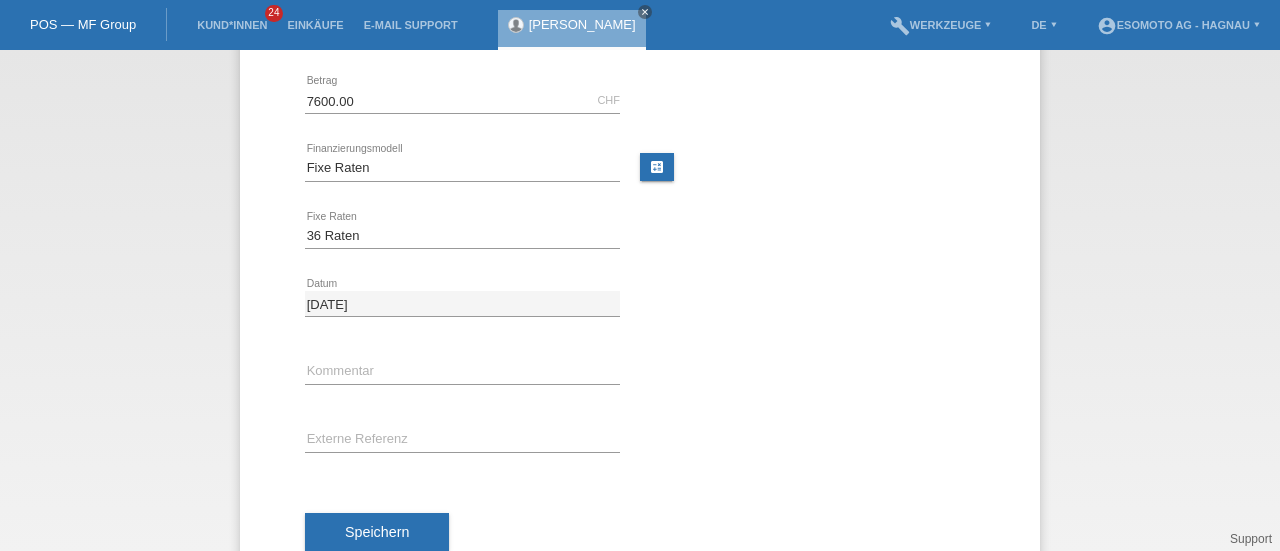 scroll, scrollTop: 0, scrollLeft: 0, axis: both 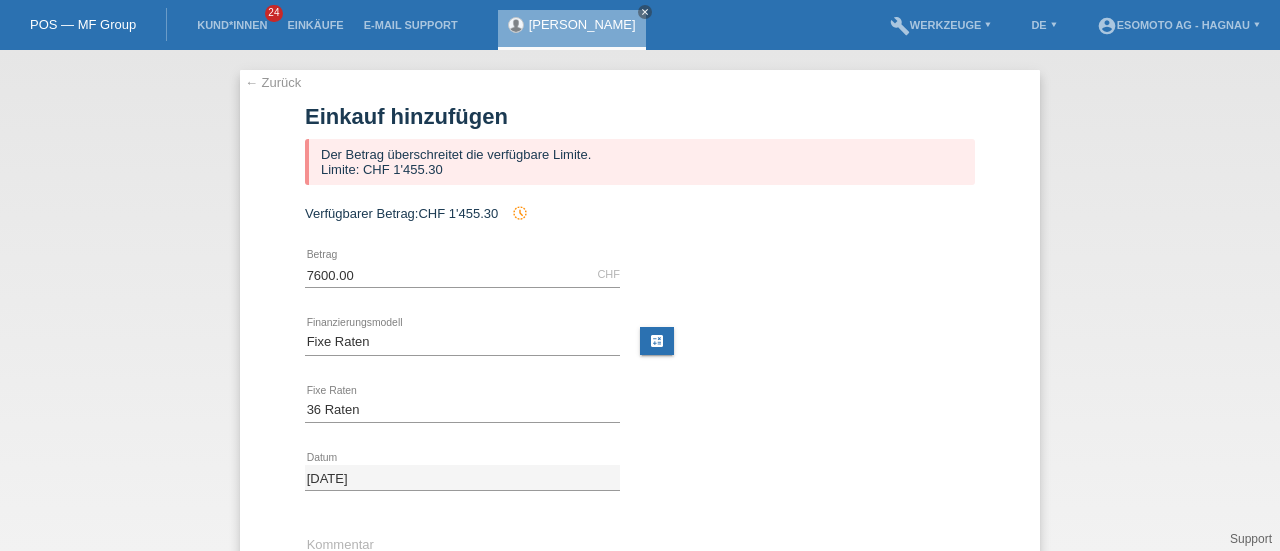 click on "← Zurück" at bounding box center (273, 82) 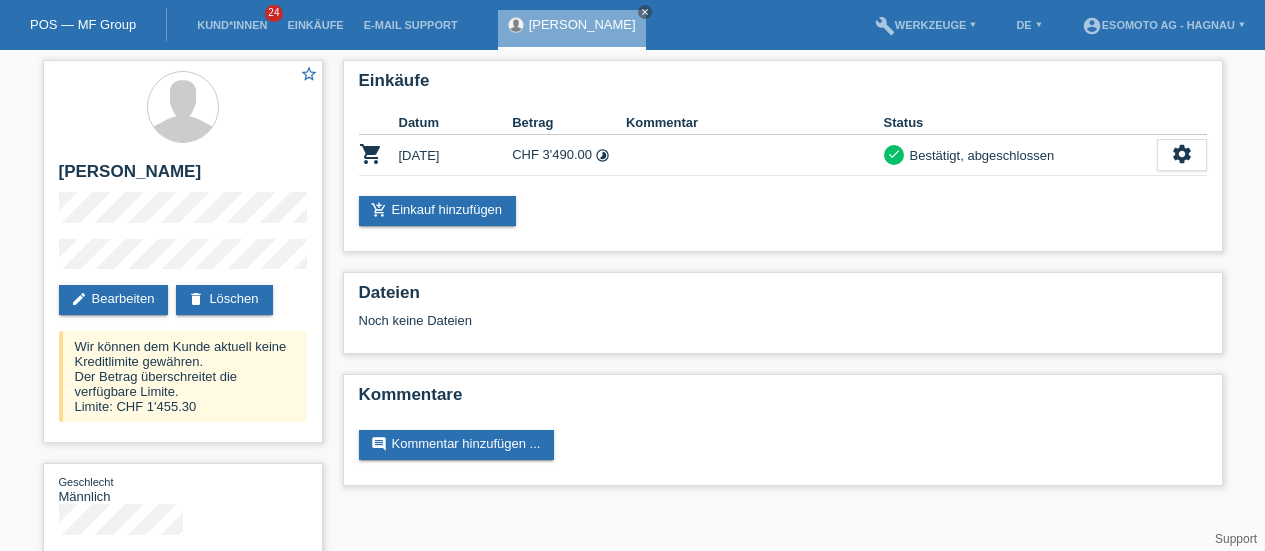 scroll, scrollTop: 0, scrollLeft: 0, axis: both 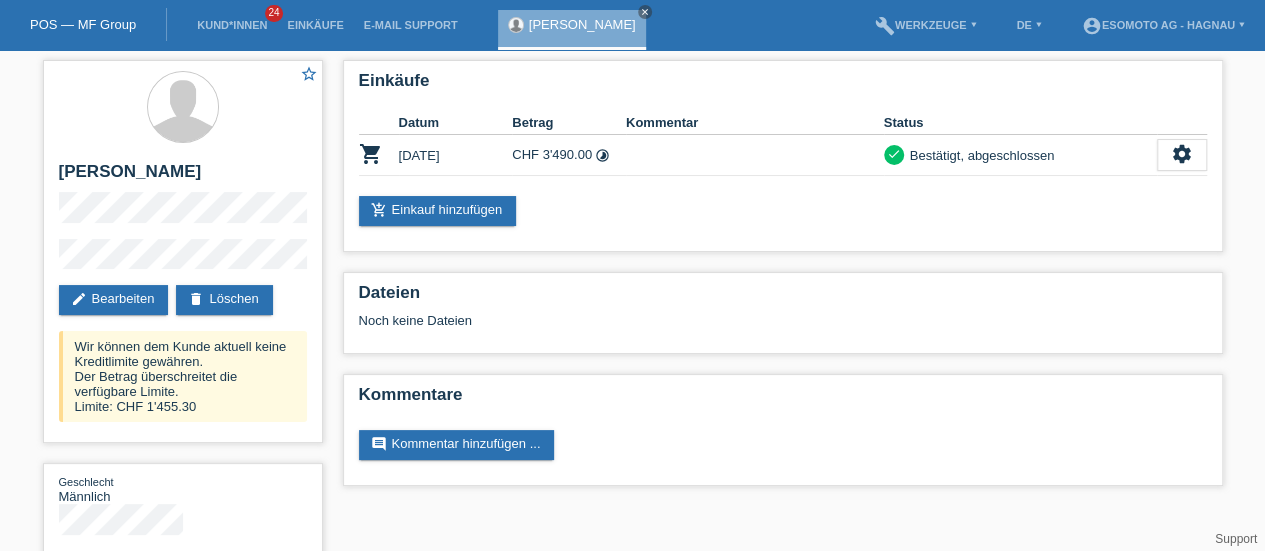 click on "POS — MF Group" at bounding box center [83, 24] 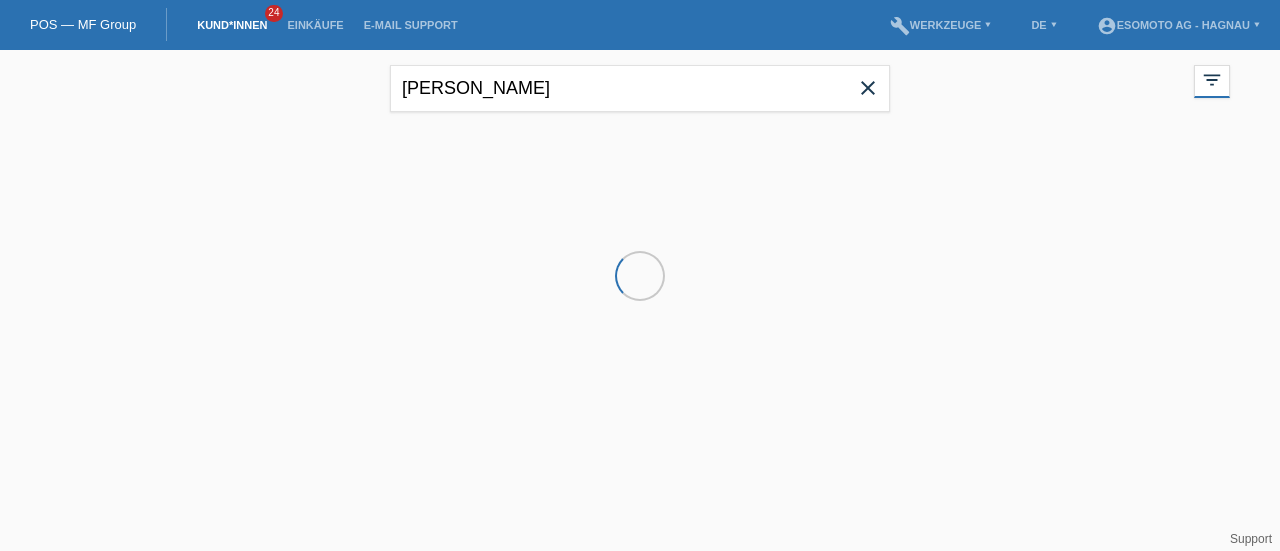 scroll, scrollTop: 0, scrollLeft: 0, axis: both 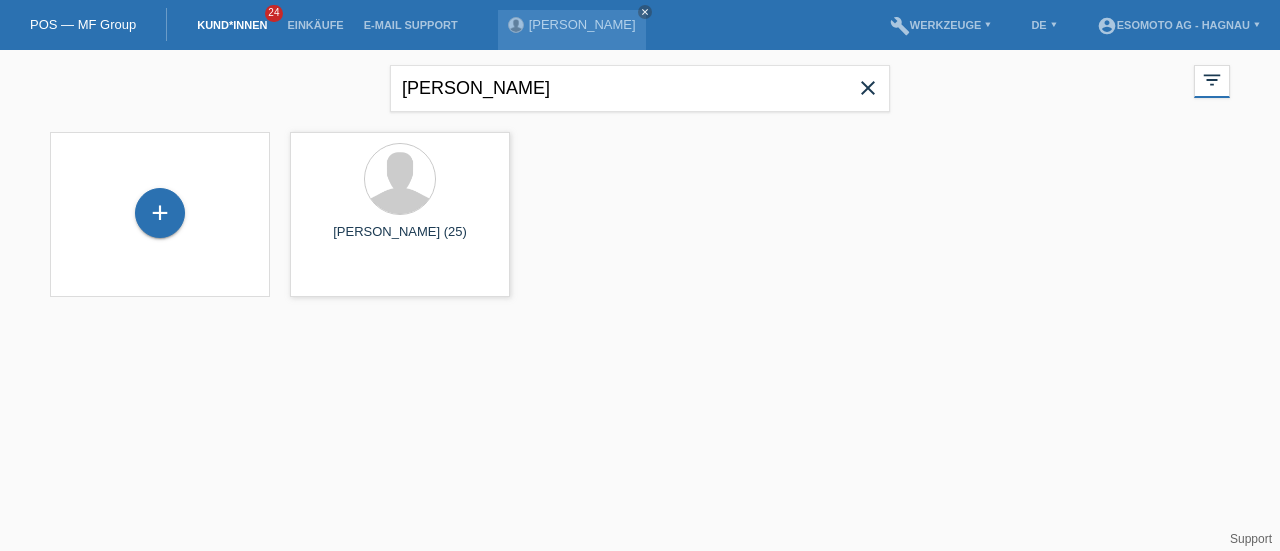 click on "close" at bounding box center (868, 88) 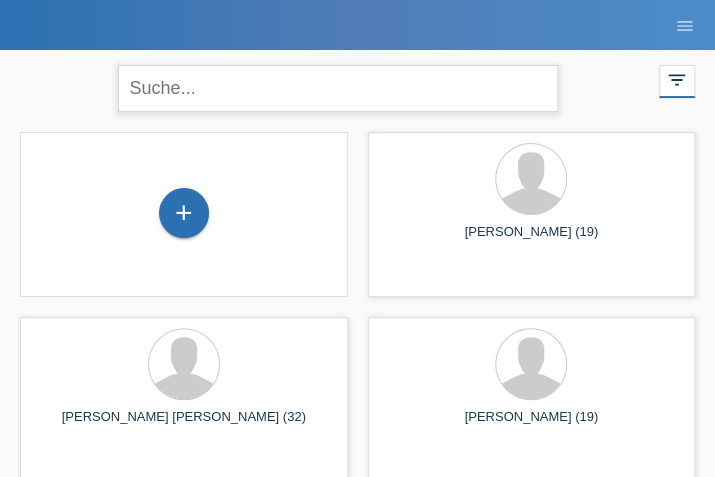 click at bounding box center [338, 88] 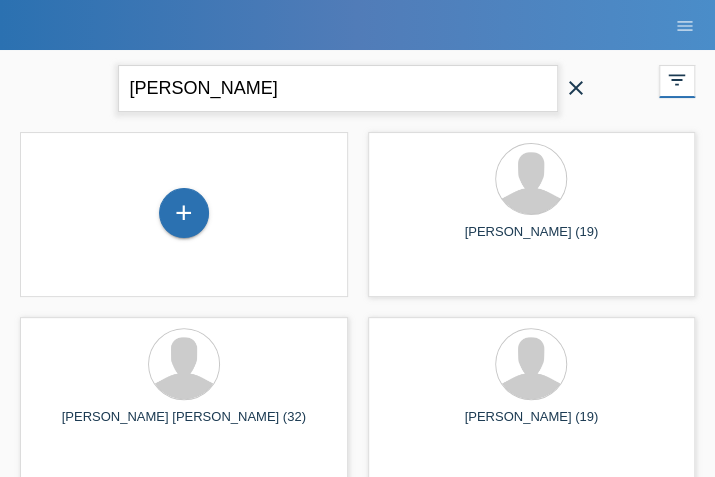 type on "mancuso" 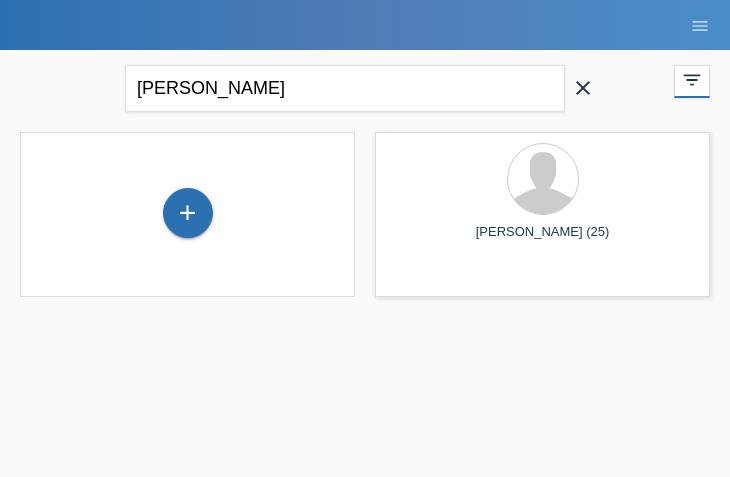 click on "+
Giuseppe Mancuso (25)
launch   Anzeigen" at bounding box center [365, 214] 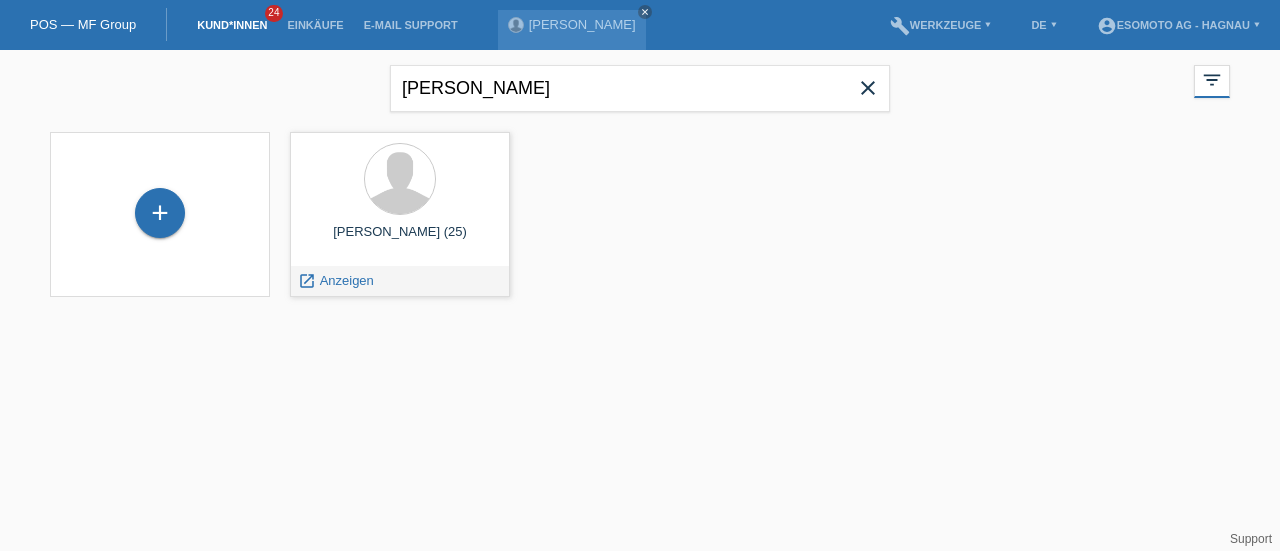 click on "Giuseppe Mancuso (25)" at bounding box center (400, 240) 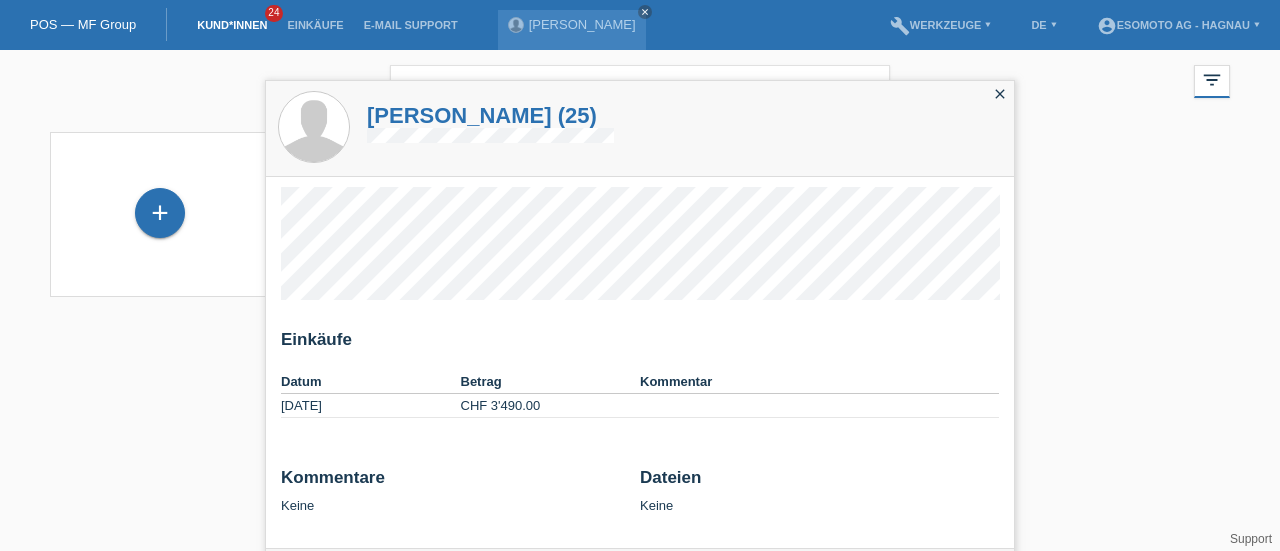 click on "Giuseppe Mancuso (25)" at bounding box center [490, 115] 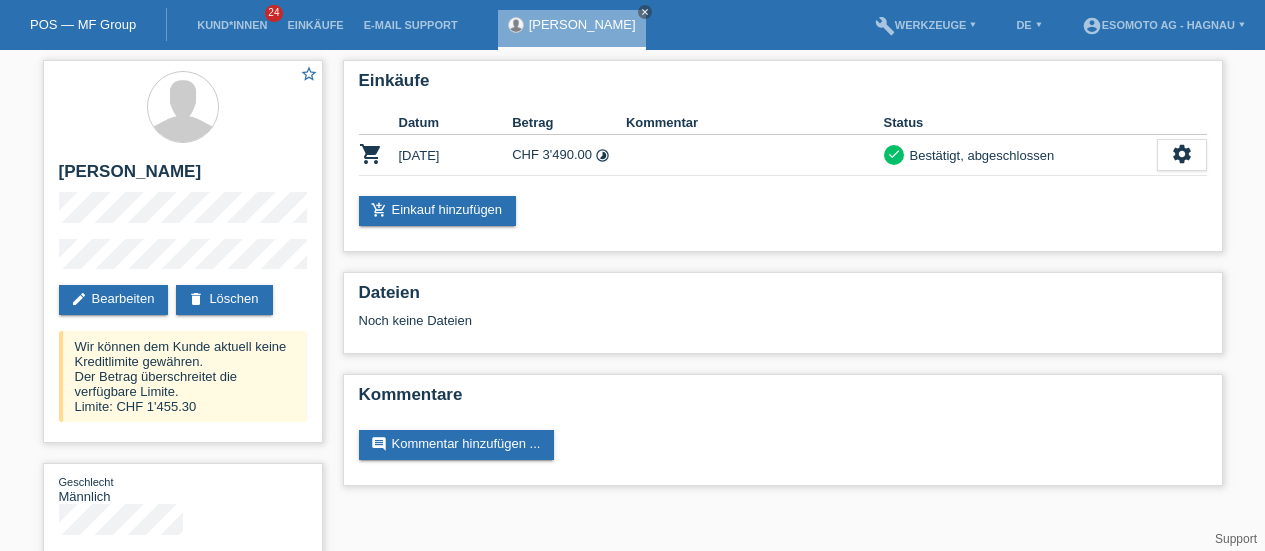 scroll, scrollTop: 0, scrollLeft: 0, axis: both 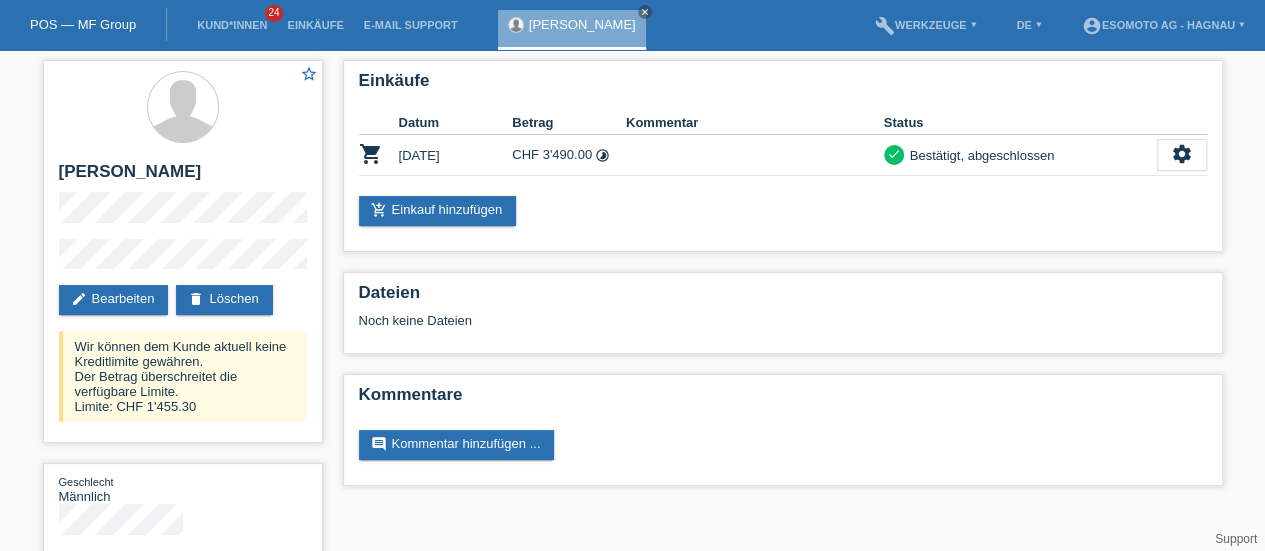 click on "[PERSON_NAME]" at bounding box center (183, 177) 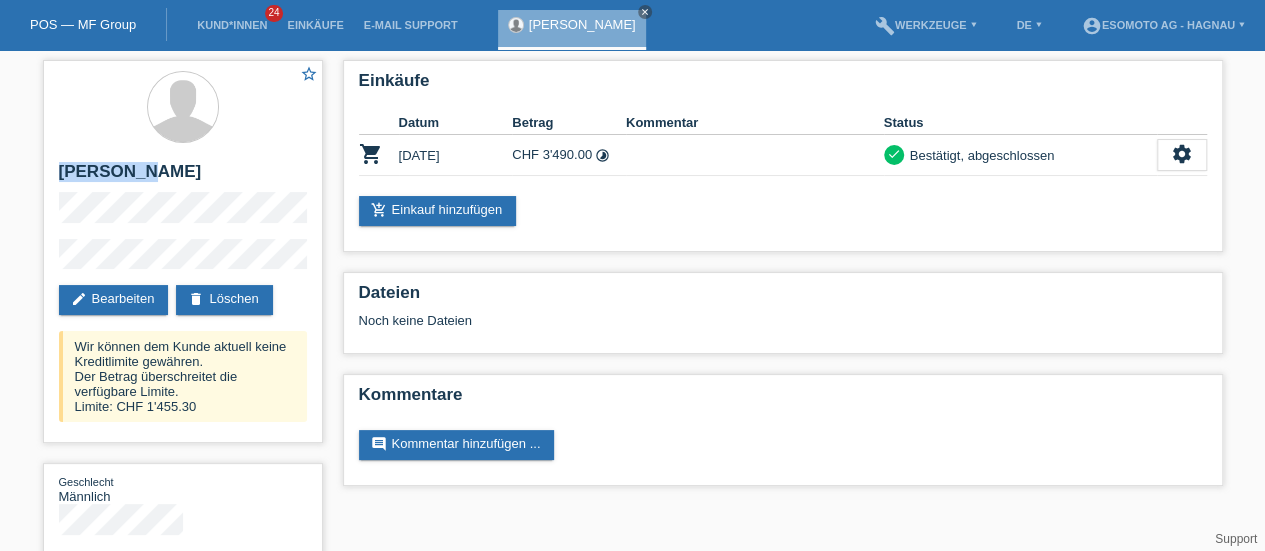 click on "[PERSON_NAME]" at bounding box center (183, 177) 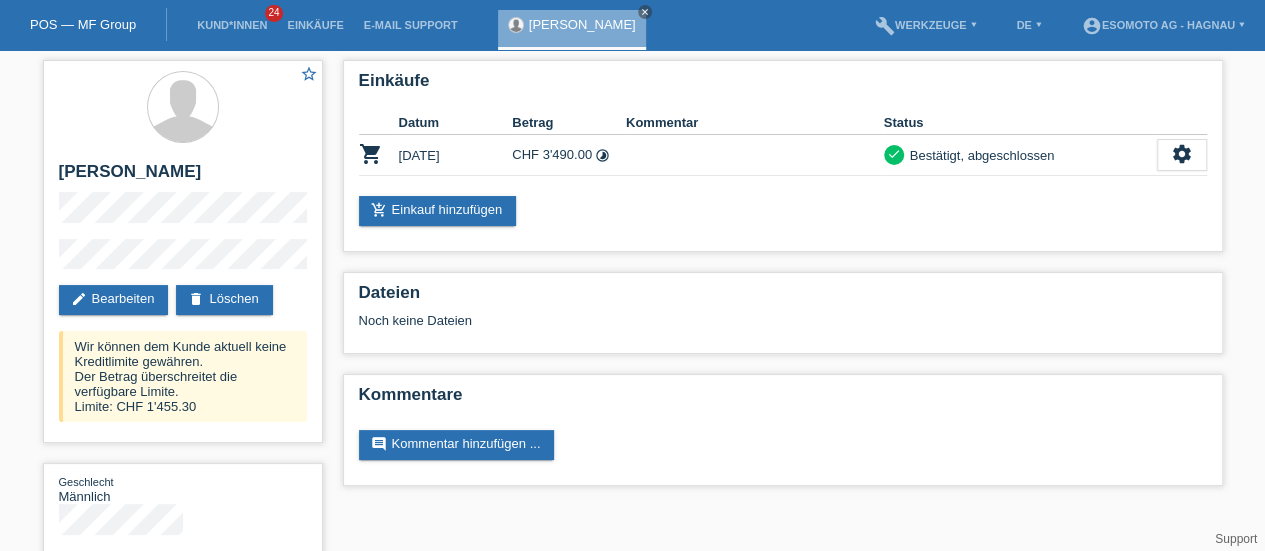 click on "[PERSON_NAME]" at bounding box center (183, 177) 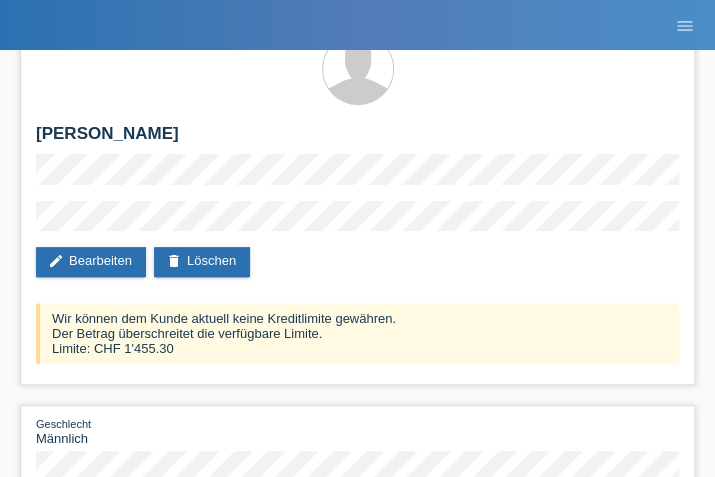 click at bounding box center (357, 70) 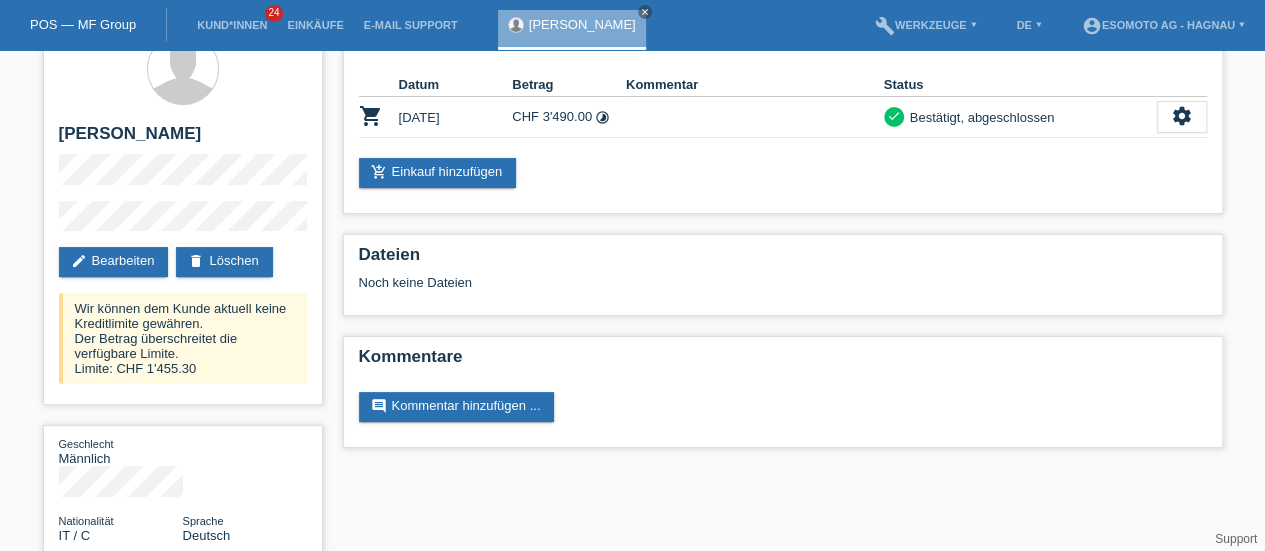 scroll, scrollTop: 0, scrollLeft: 0, axis: both 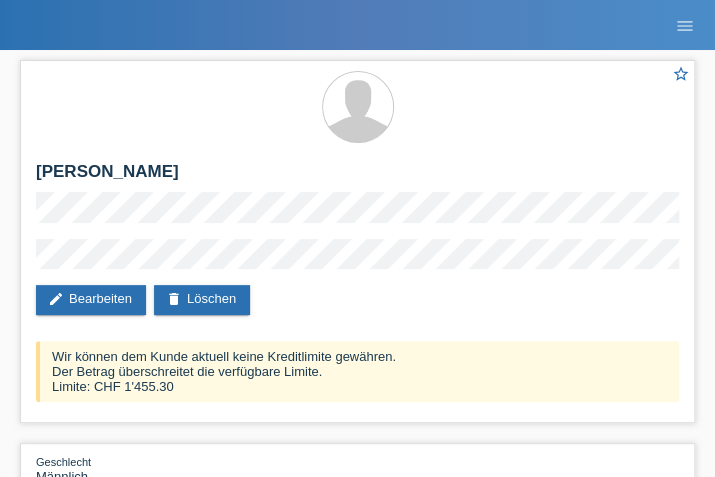 click on "POS — MF Group
Kund*innen
24
Einkäufe
E-Mail Support
Giuseppe Mancuso
close" at bounding box center (357, 25) 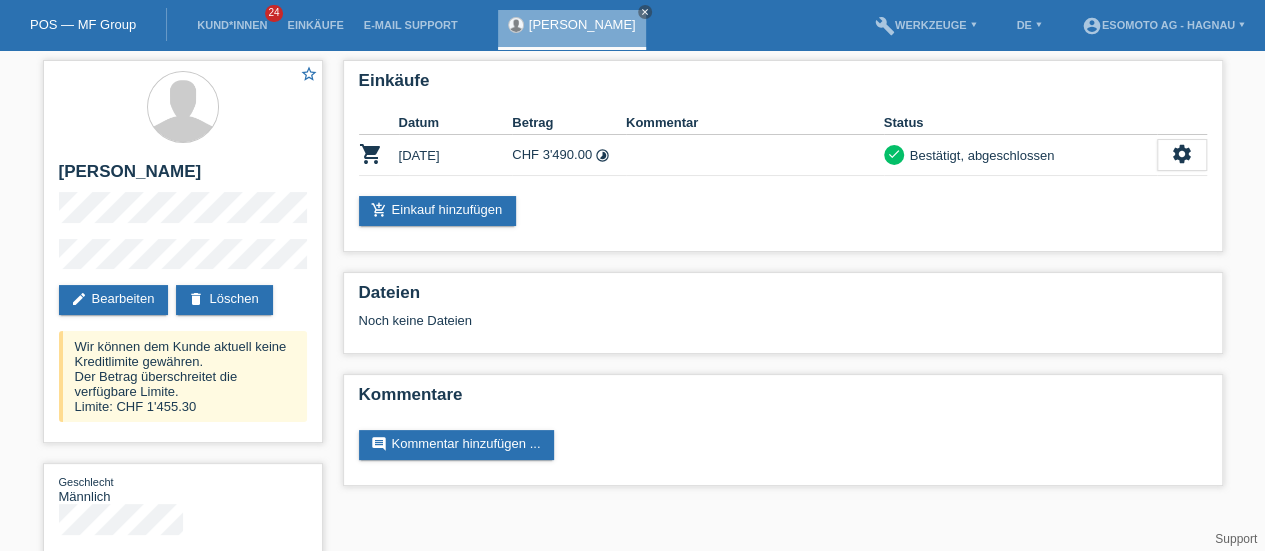click on "POS — MF Group" at bounding box center (83, 24) 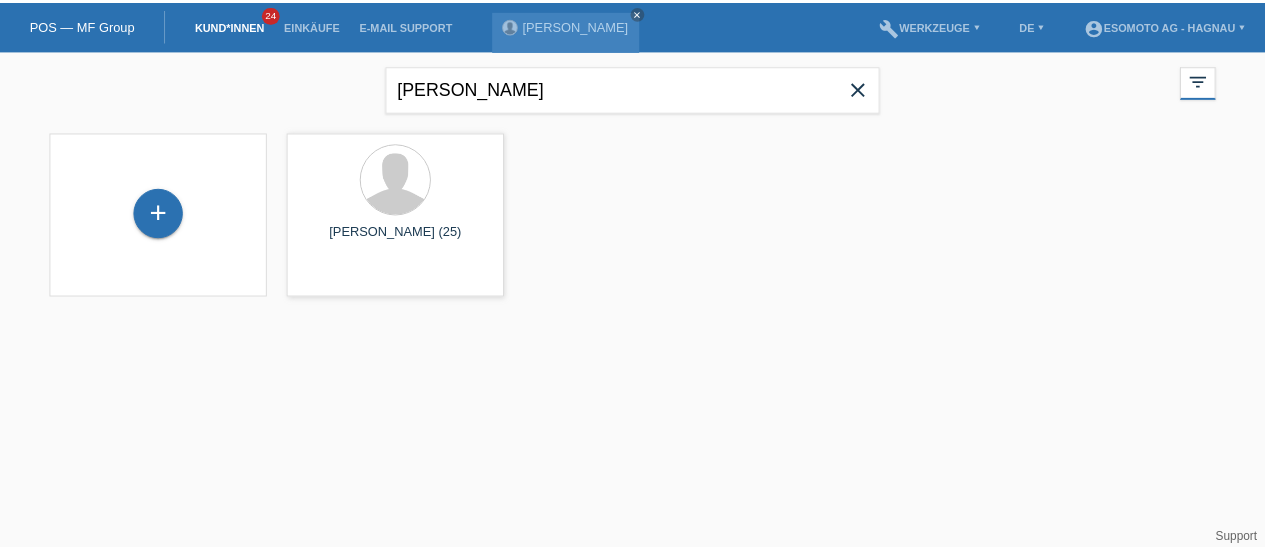 scroll, scrollTop: 0, scrollLeft: 0, axis: both 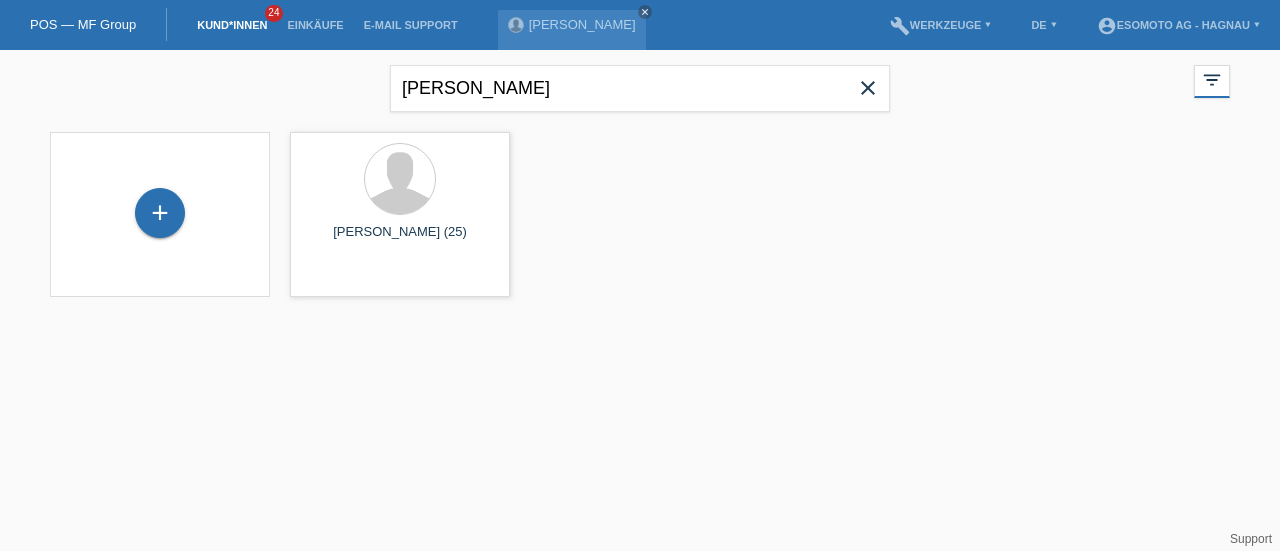 click on "close" at bounding box center (868, 88) 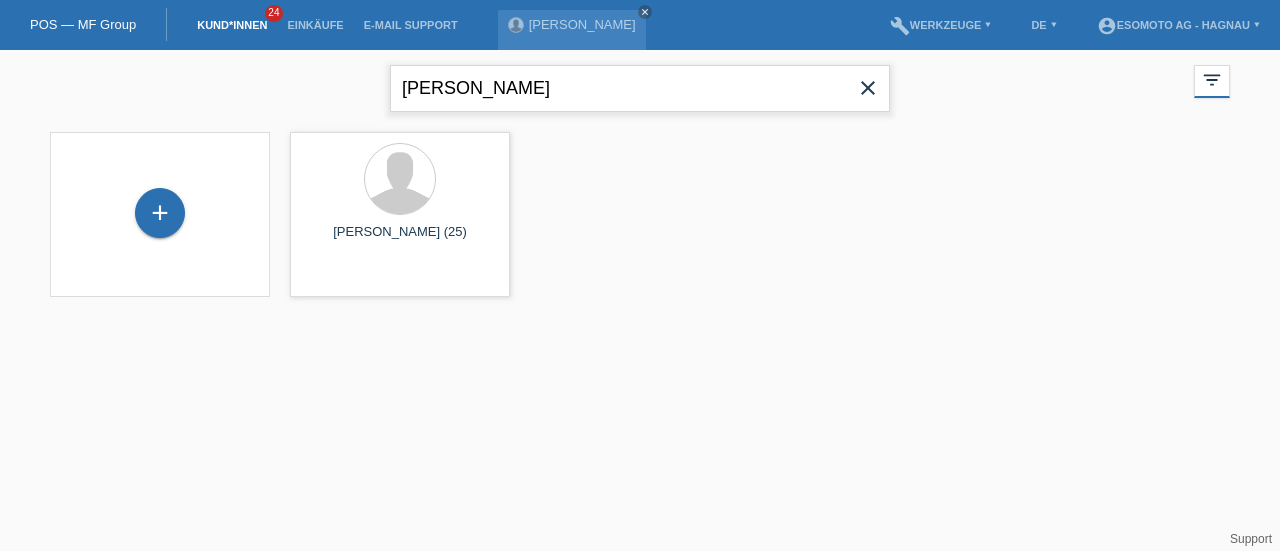 type 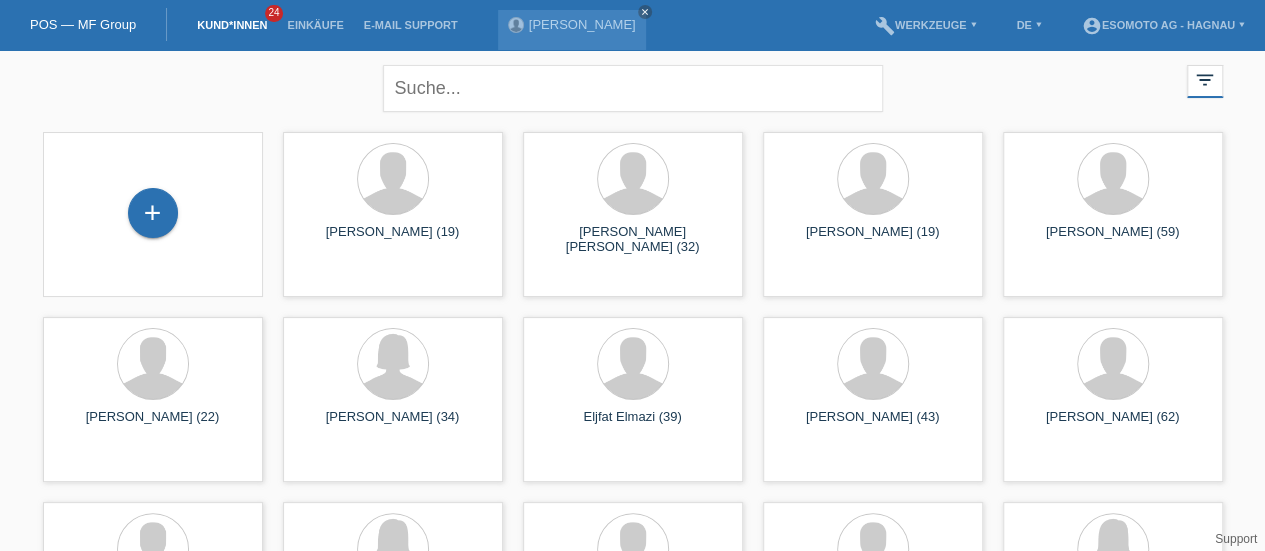 click on "+" at bounding box center [153, 213] 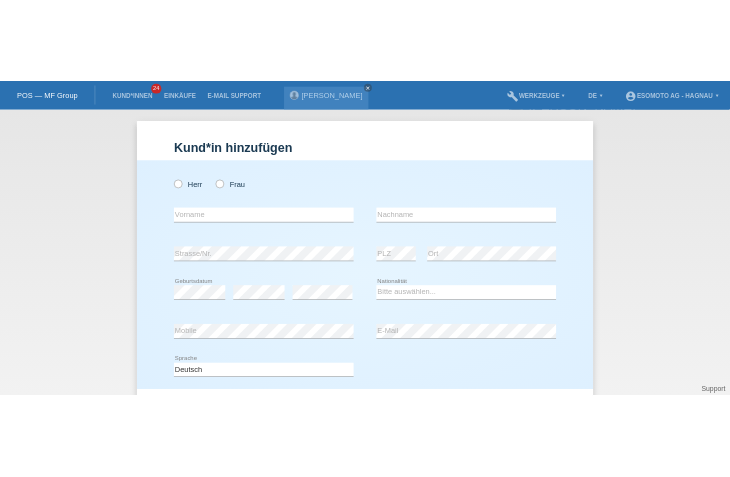 scroll, scrollTop: 0, scrollLeft: 0, axis: both 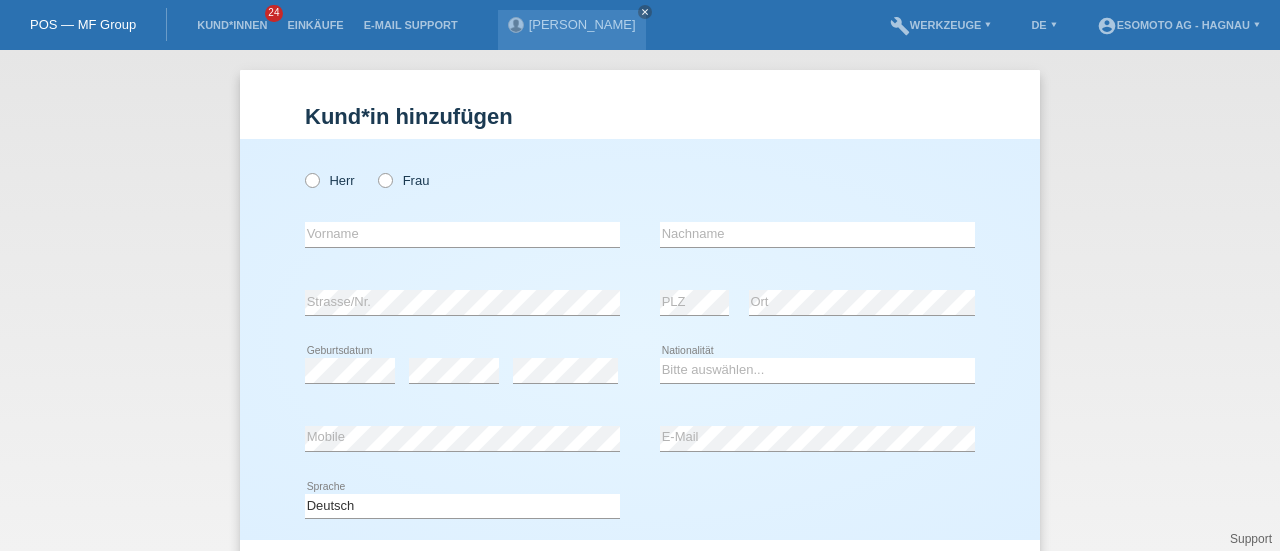 click on "close" at bounding box center [645, 12] 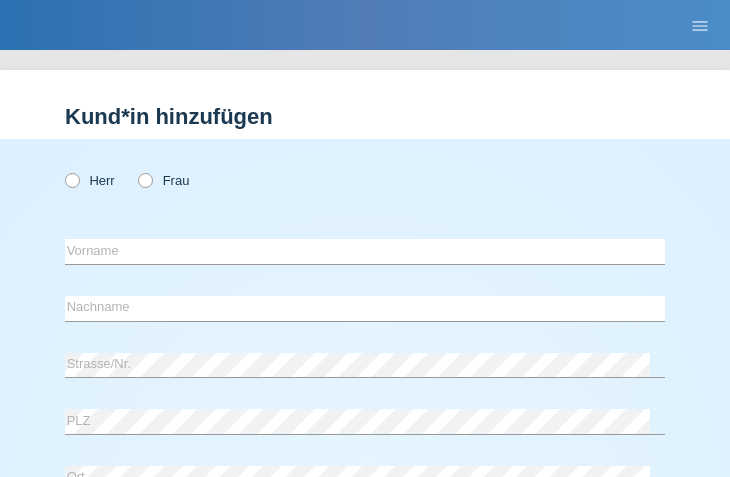 click on "Herr
Frau" at bounding box center (365, 180) 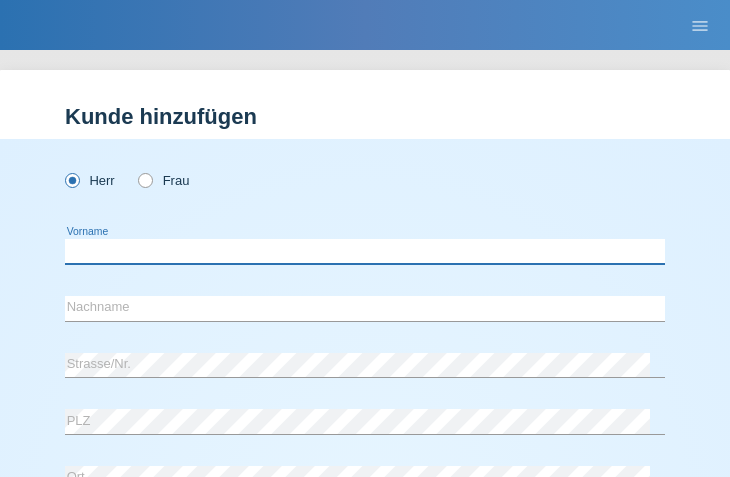 click at bounding box center (365, 251) 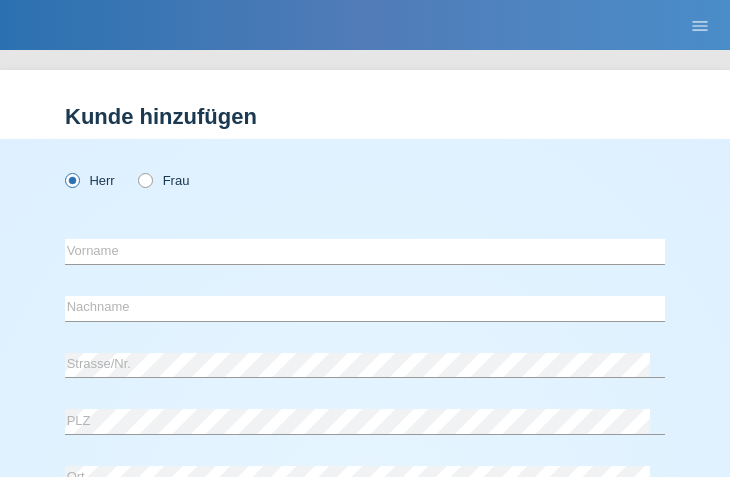 click on "error
Nachname" at bounding box center (365, 309) 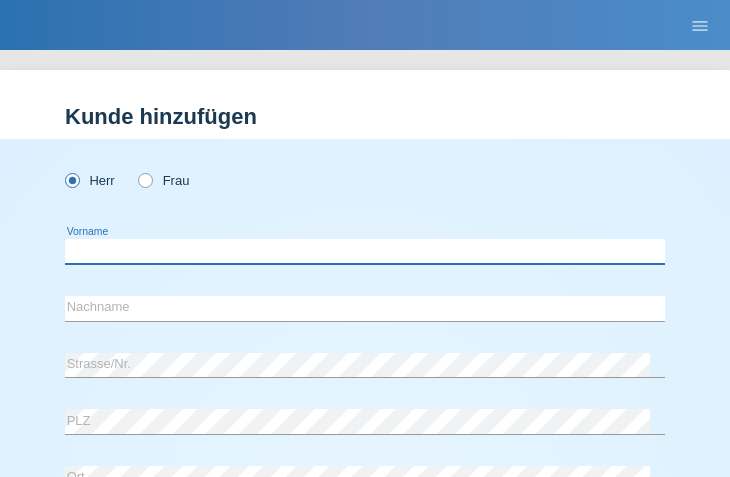 click at bounding box center (365, 251) 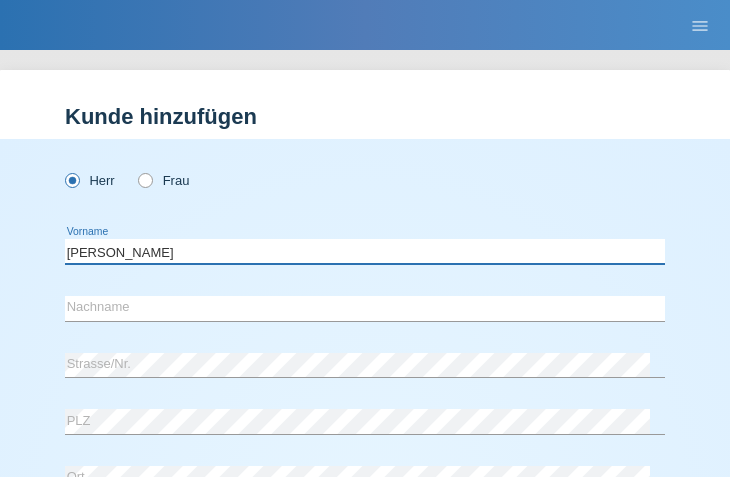 type on "[PERSON_NAME]" 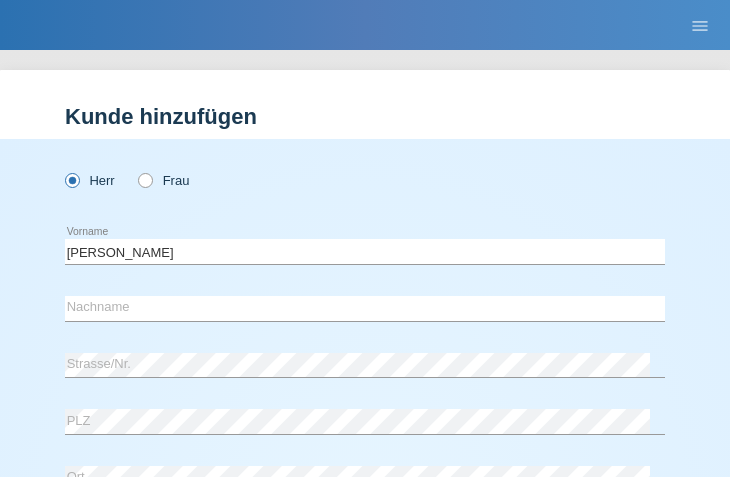 click on "error
Strasse/Nr." at bounding box center [365, 366] 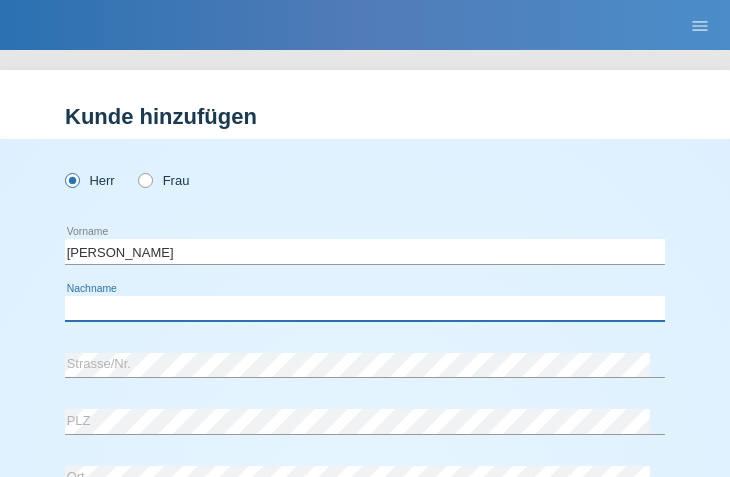 click at bounding box center (365, 308) 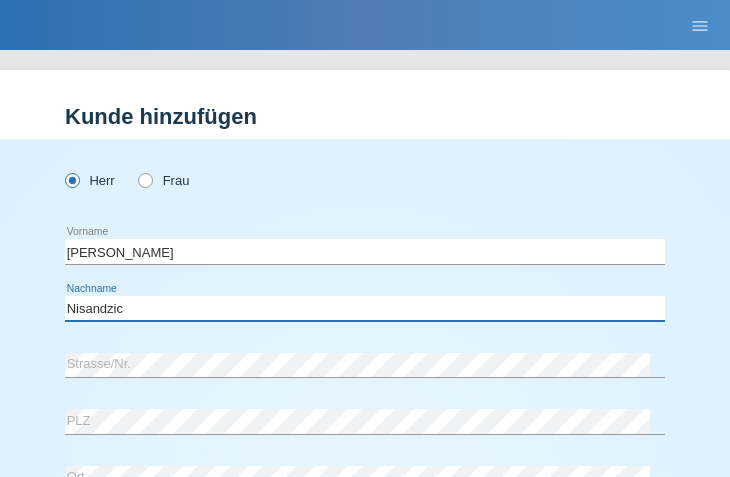 type on "Nisandzic" 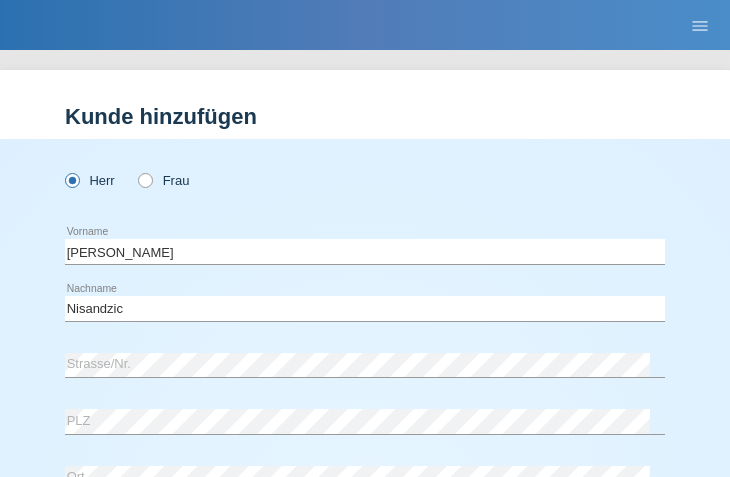 click on "error
Strasse/Nr." at bounding box center [365, 366] 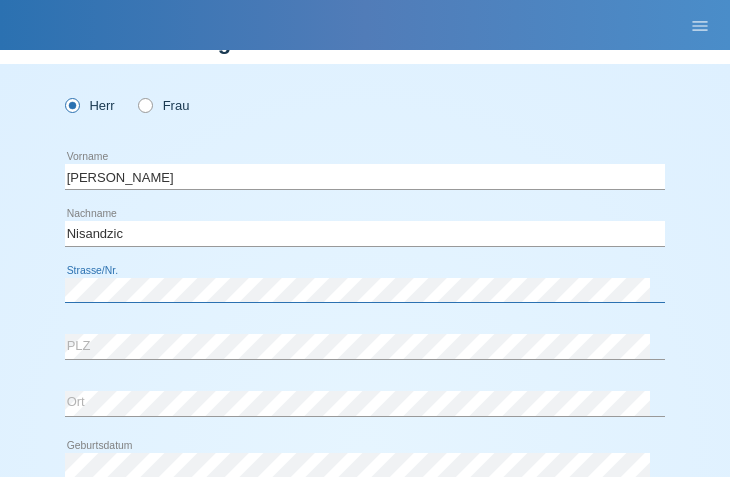 scroll, scrollTop: 77, scrollLeft: 0, axis: vertical 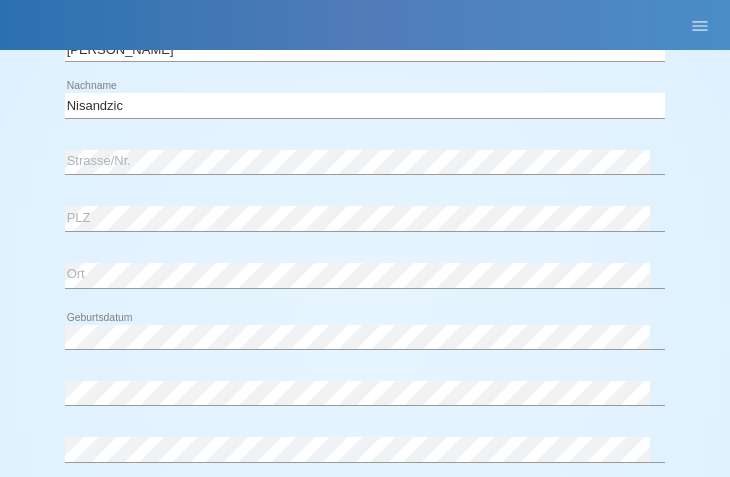 click on "Herr
Frau
Antonijo
error
Vorname" at bounding box center (365, 326) 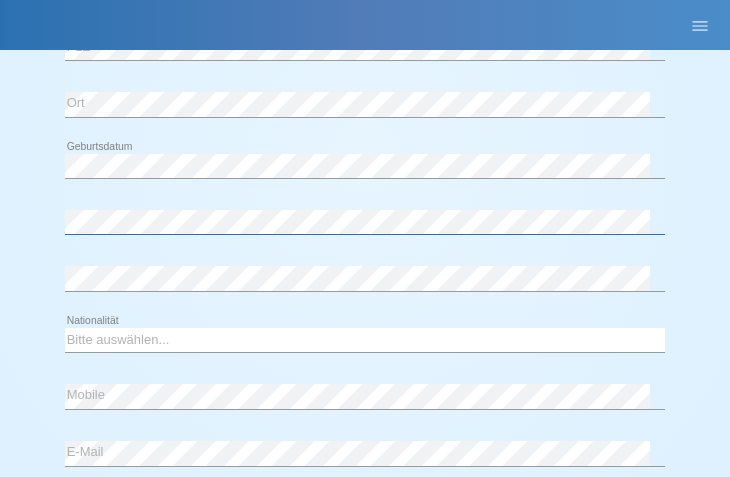 scroll, scrollTop: 375, scrollLeft: 0, axis: vertical 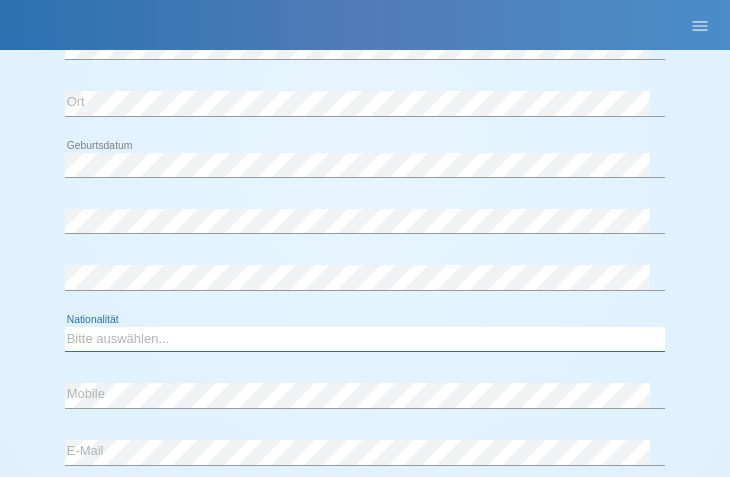 click on "Bitte auswählen...
Schweiz
Deutschland
Liechtenstein
Österreich
------------
Afghanistan
Ägypten
Åland
Albanien
Algerien" at bounding box center (365, 339) 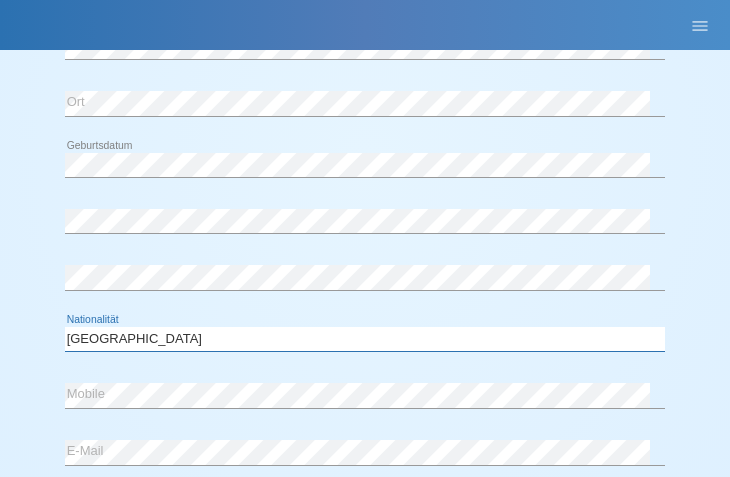 click on "Bitte auswählen...
Schweiz
Deutschland
Liechtenstein
Österreich
------------
Afghanistan
Ägypten
Åland
Albanien
Algerien" at bounding box center [365, 339] 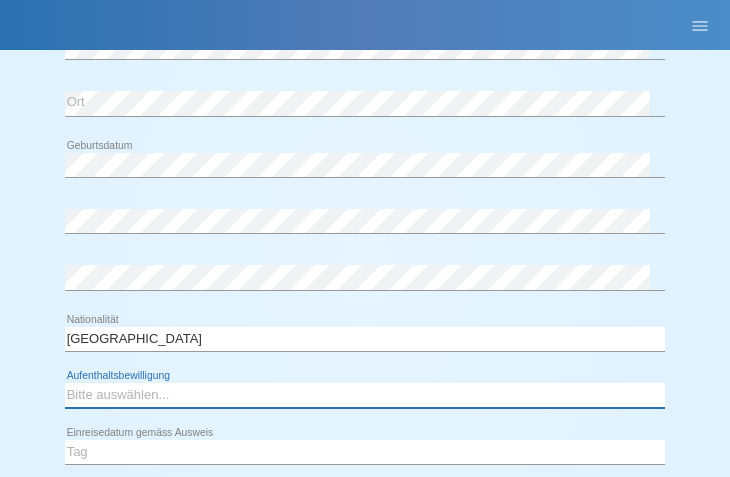 click on "Bitte auswählen...
C
B
B - Flüchtlingsstatus
Andere" at bounding box center [365, 395] 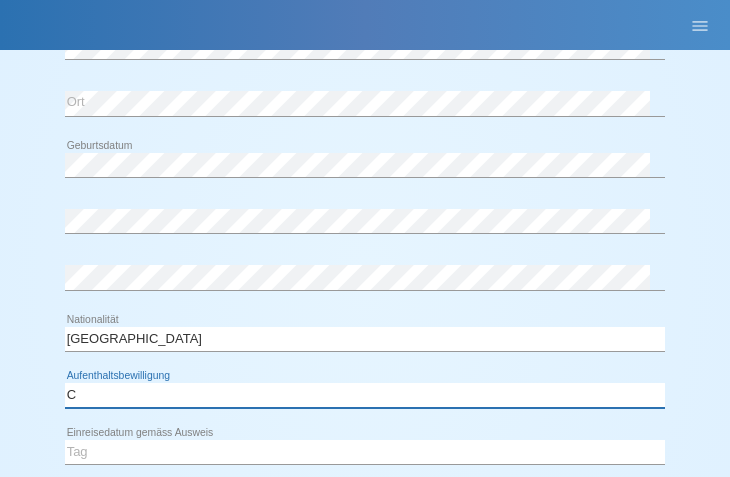 click on "Bitte auswählen...
C
B
B - Flüchtlingsstatus
Andere" at bounding box center [365, 395] 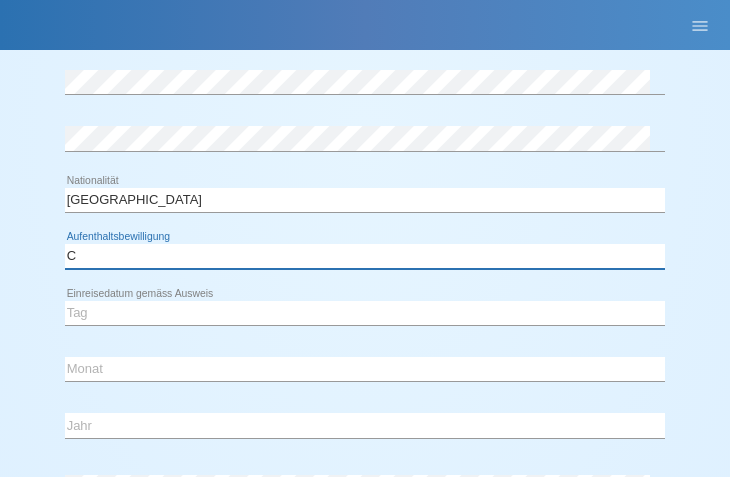 scroll, scrollTop: 521, scrollLeft: 0, axis: vertical 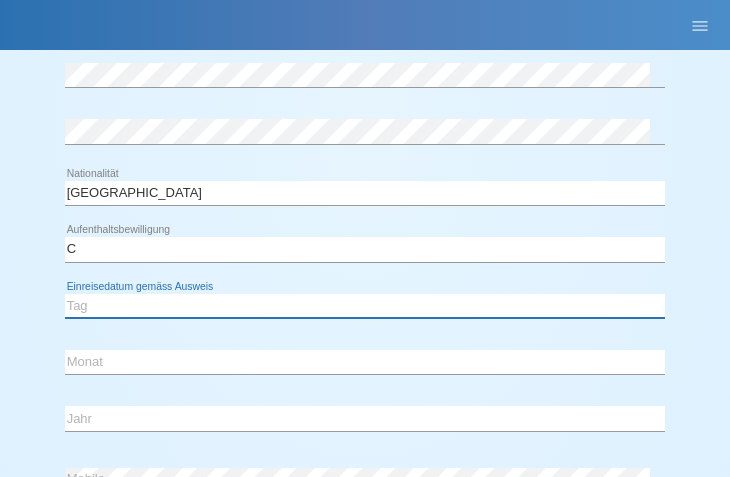 click on "Tag
01
02
03
04
05
06
07
08
09
10 11" at bounding box center (365, 306) 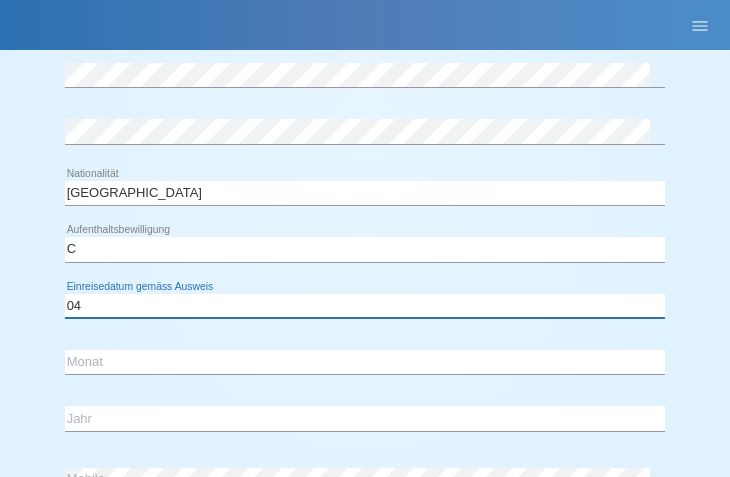 click on "Tag
01
02
03
04
05
06
07
08
09
10 11" at bounding box center [365, 306] 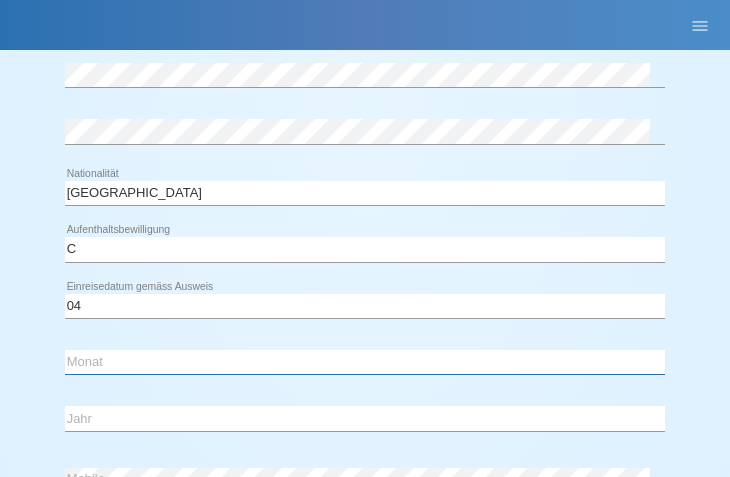 click on "Monat
01
02
03
04
05
06
07
08
09
10 11" at bounding box center [365, 362] 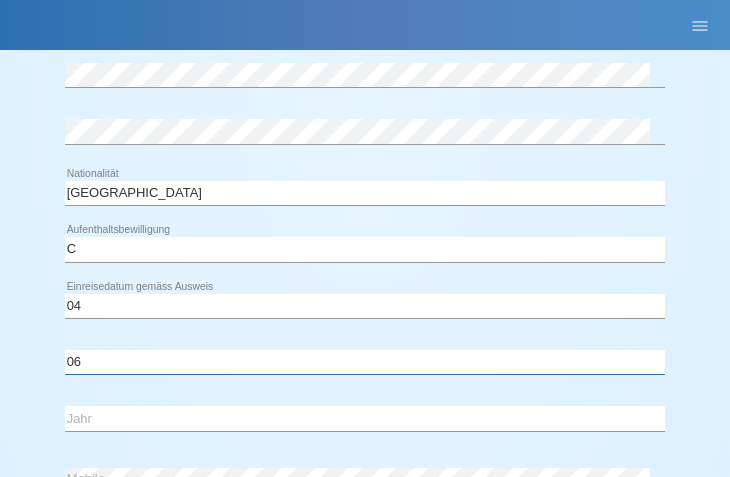 click on "Monat
01
02
03
04
05
06
07
08
09
10 11" at bounding box center (365, 362) 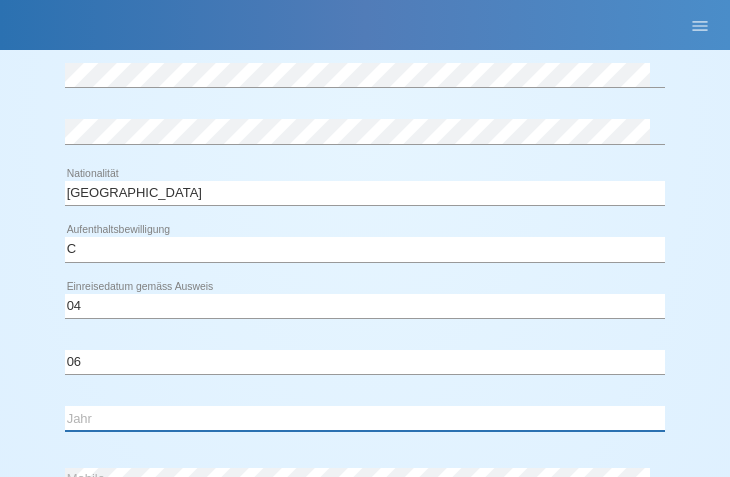 click on "Jahr
2025
2024
2023
2022
2021
2020
2019
2018
2017 2016 2015 2014 2013 2012 2011 2010 2009 2008 2007 2006 2005 2004 2003 2002 2001" at bounding box center (365, 418) 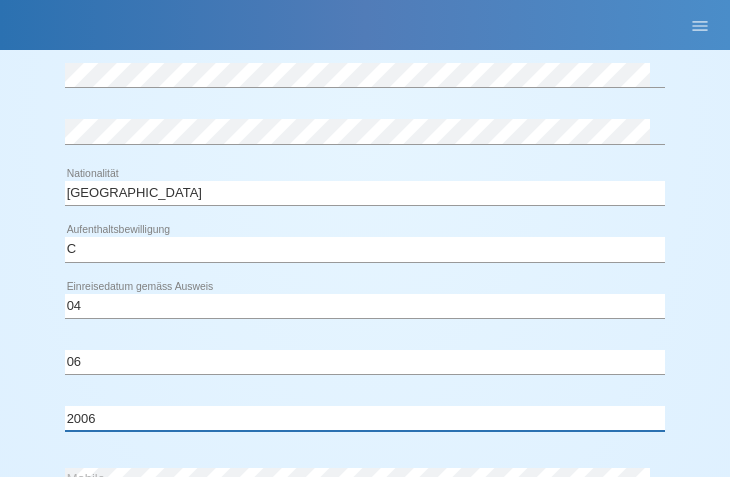 click on "Jahr
2025
2024
2023
2022
2021
2020
2019
2018
2017 2016 2015 2014 2013 2012 2011 2010 2009 2008 2007 2006 2005 2004 2003 2002 2001" at bounding box center (365, 418) 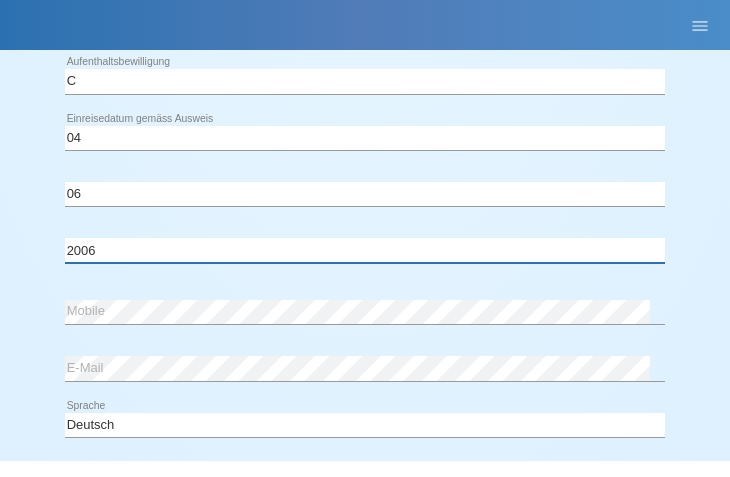 scroll, scrollTop: 690, scrollLeft: 0, axis: vertical 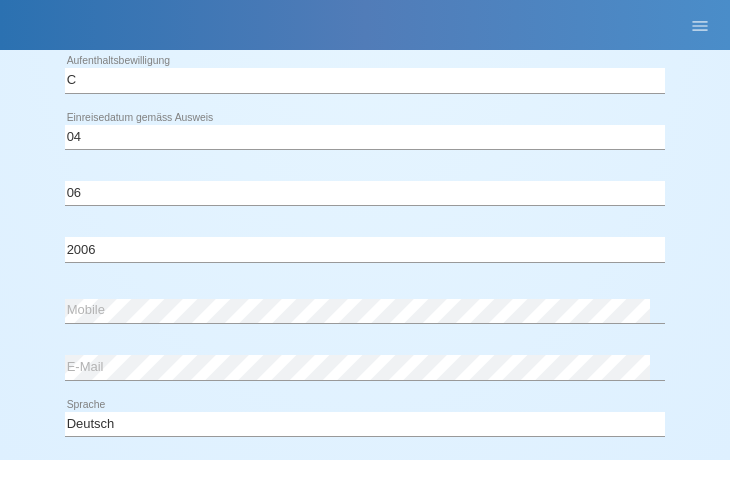 click on "error
Mobile" at bounding box center (365, 312) 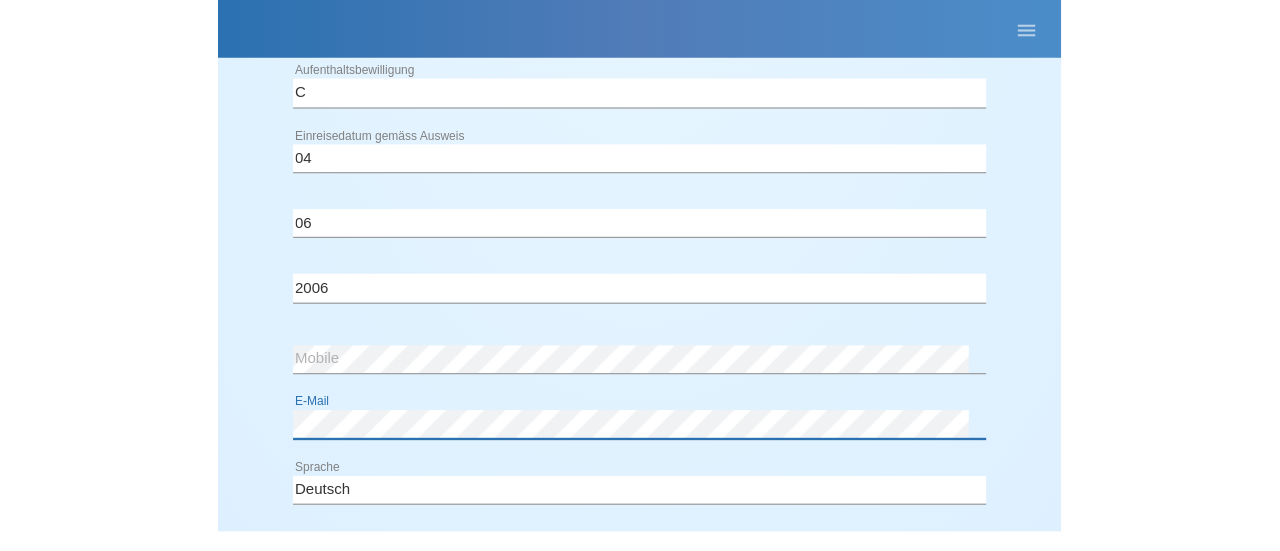 scroll, scrollTop: 958, scrollLeft: 0, axis: vertical 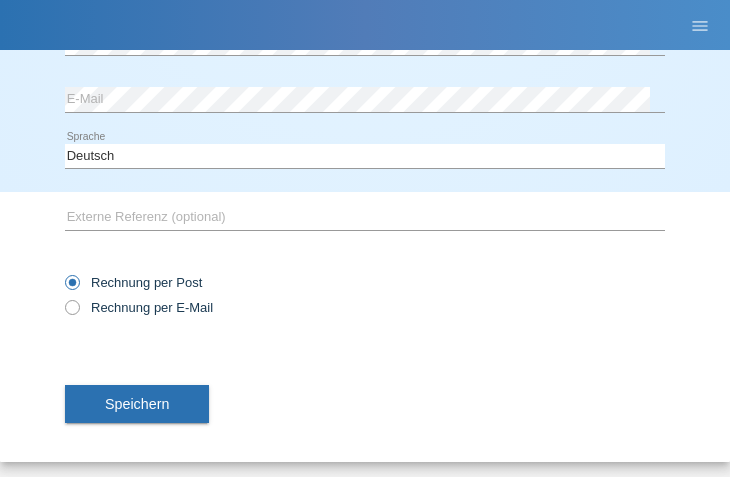 click on "Speichern" at bounding box center [137, 404] 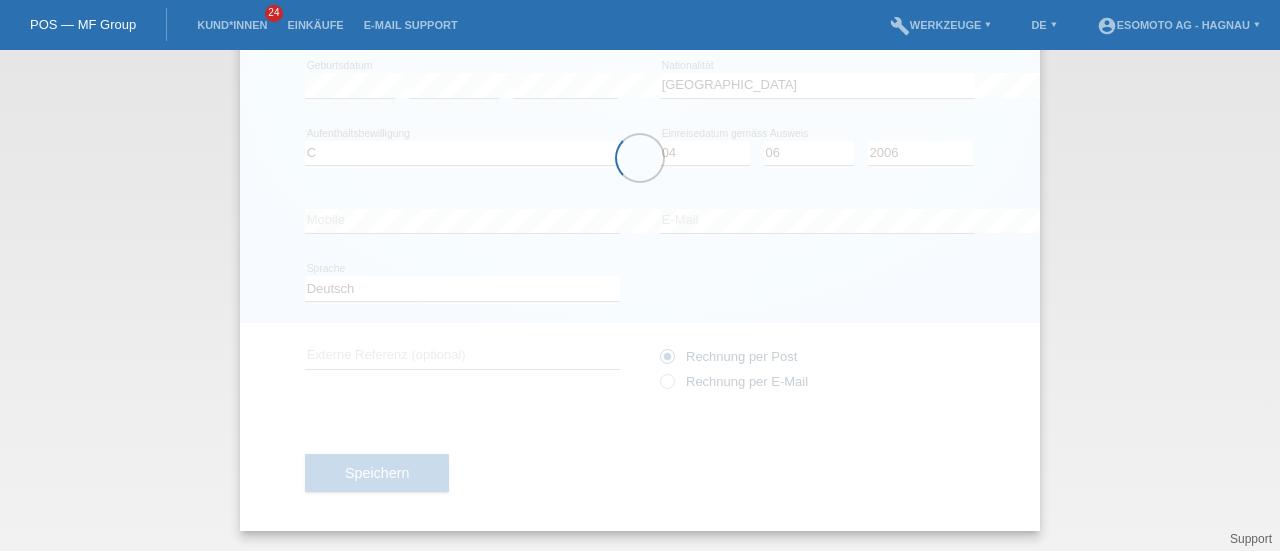 scroll, scrollTop: 283, scrollLeft: 0, axis: vertical 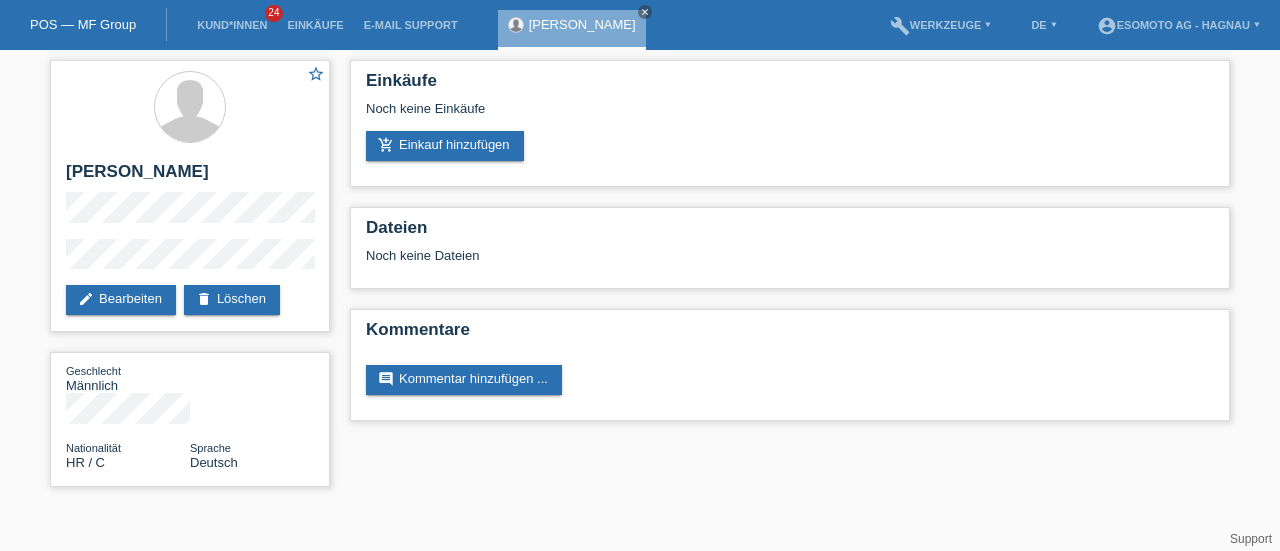 click on "add_shopping_cart  Einkauf hinzufügen" at bounding box center (445, 146) 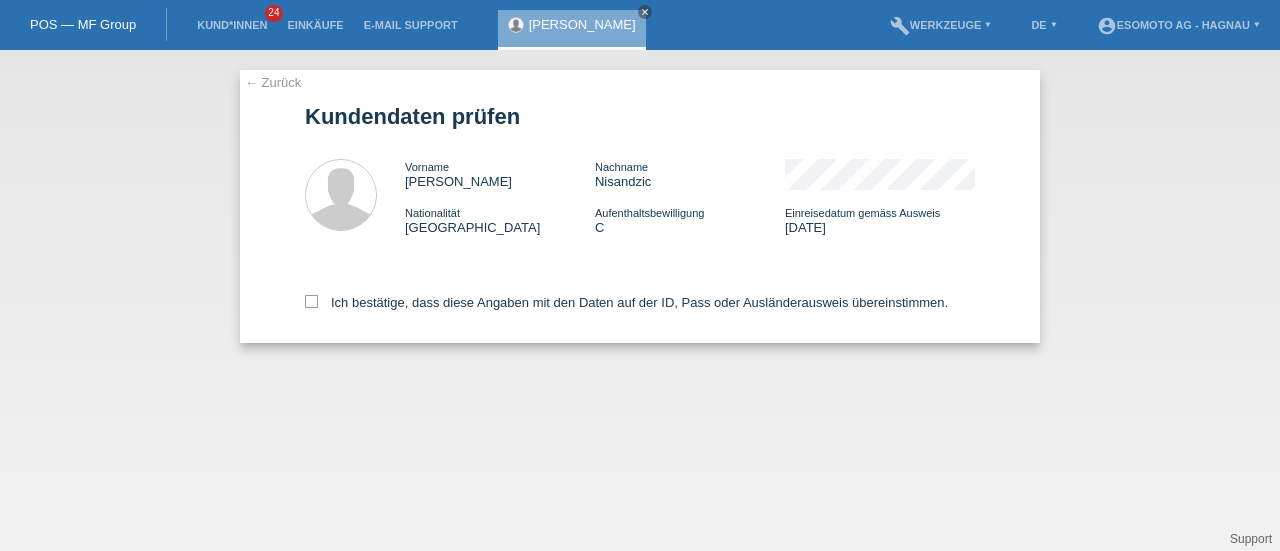 scroll, scrollTop: 0, scrollLeft: 0, axis: both 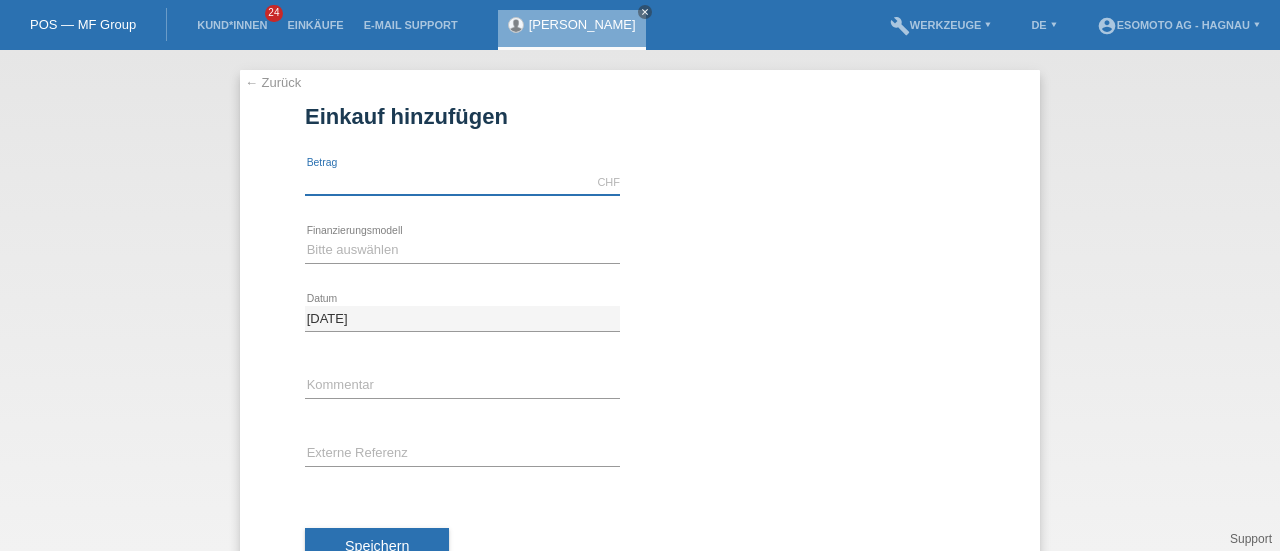 click at bounding box center [462, 182] 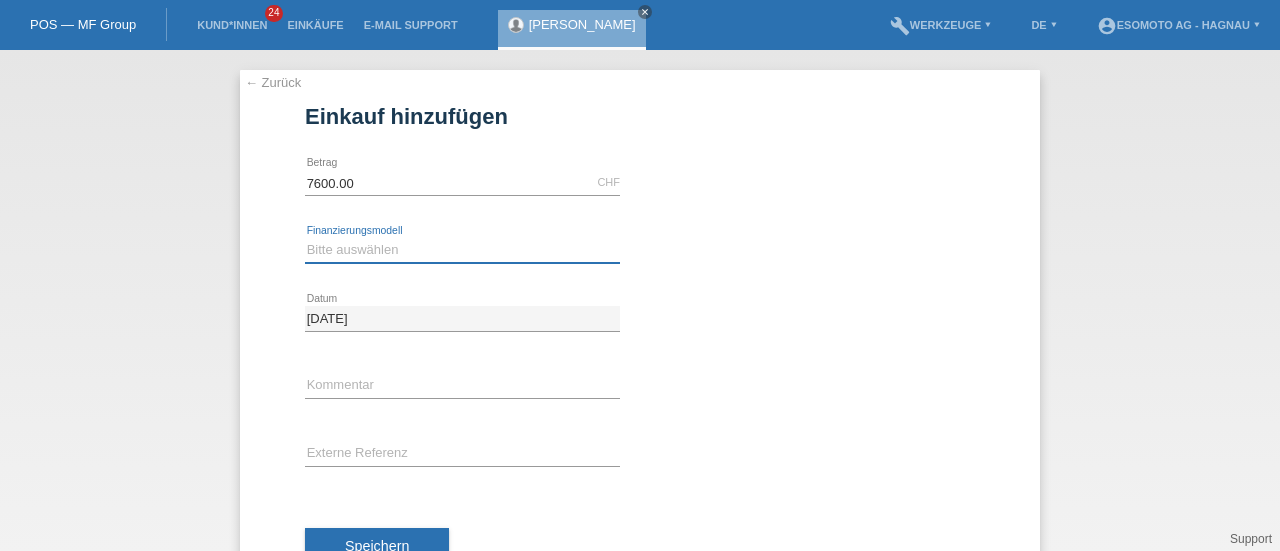 click on "Bitte auswählen
Fixe Raten
Kauf auf Rechnung mit Teilzahlungsoption" at bounding box center [462, 250] 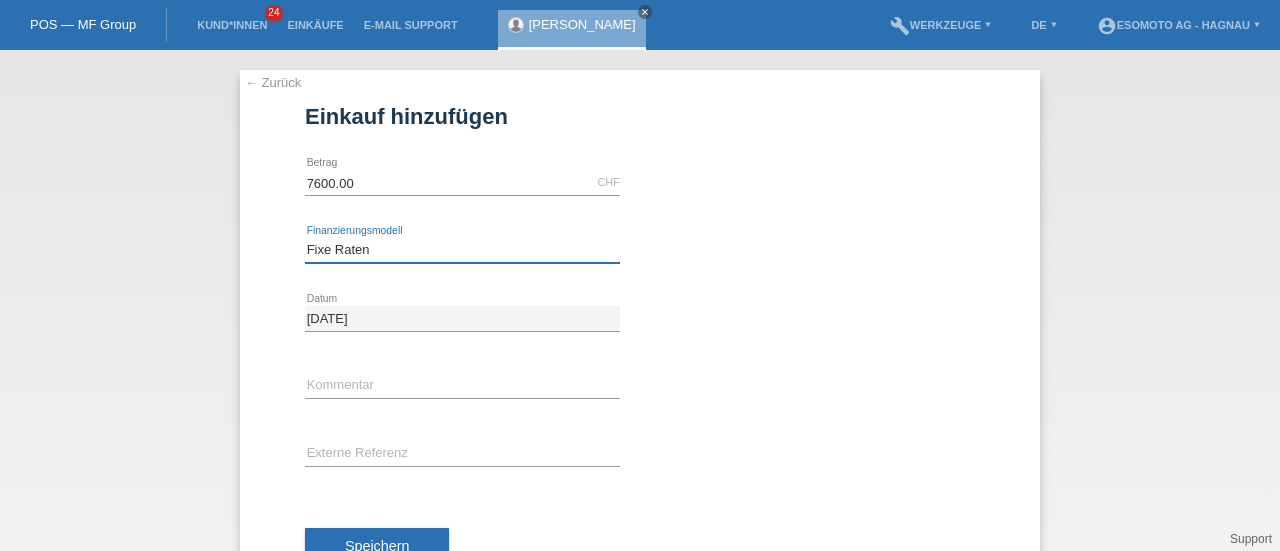 click on "Bitte auswählen
Fixe Raten
Kauf auf Rechnung mit Teilzahlungsoption" at bounding box center (462, 250) 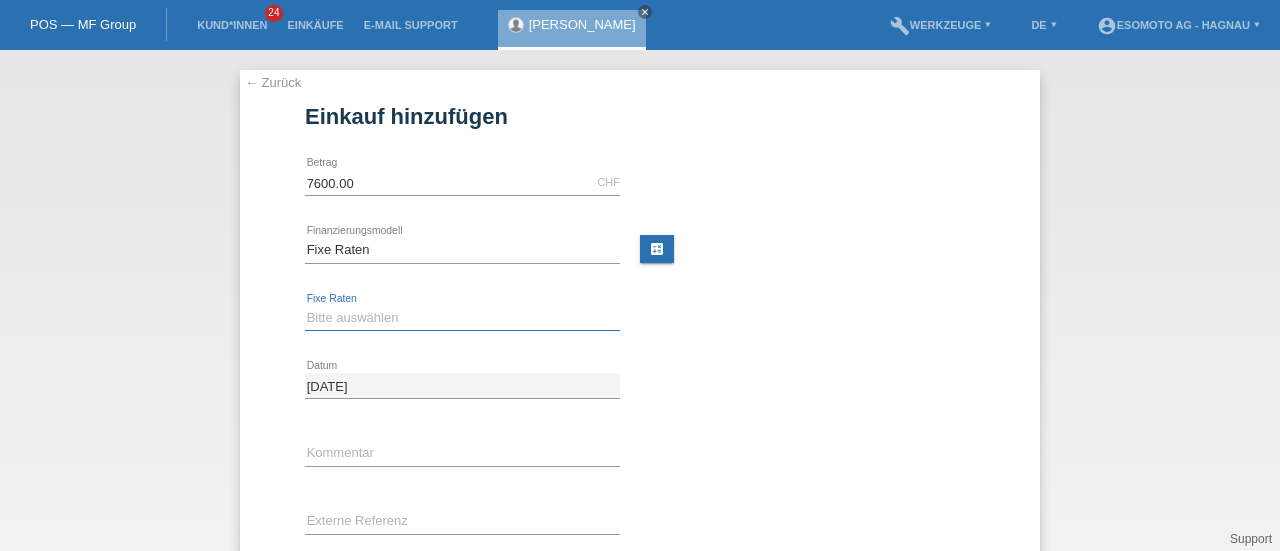 click on "Bitte auswählen
12 Raten
24 Raten
36 Raten
48 Raten" at bounding box center (462, 318) 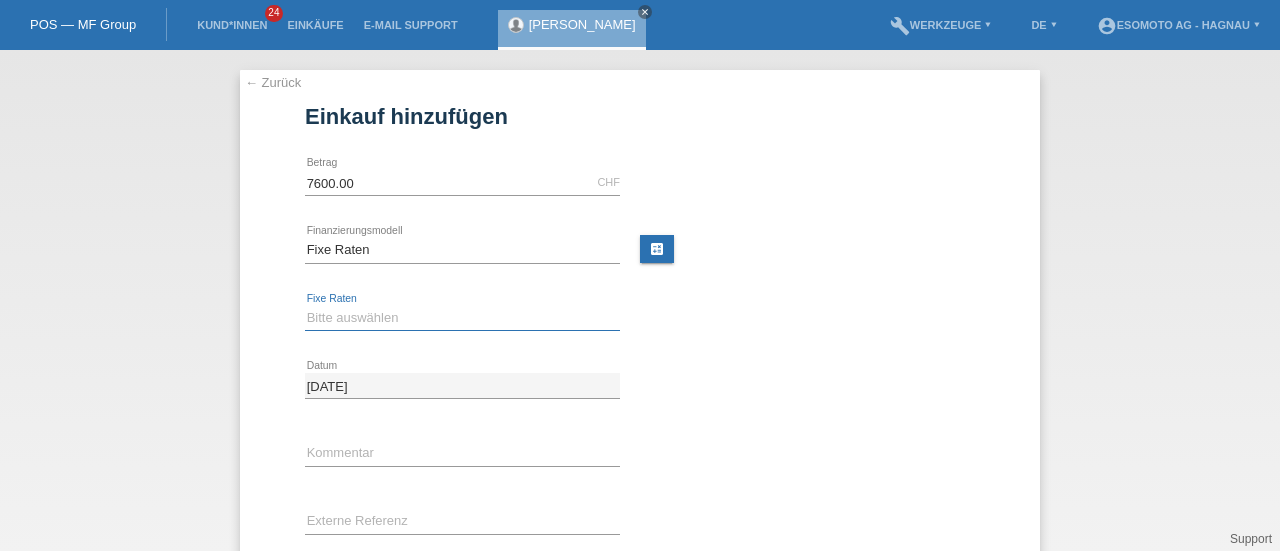 select on "140" 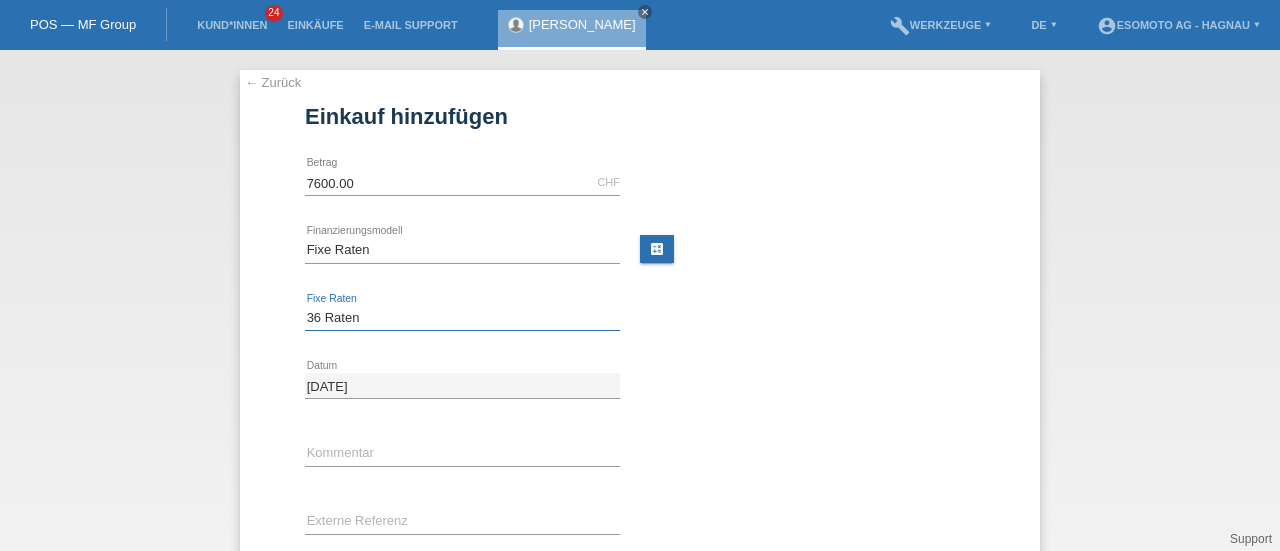 click on "Bitte auswählen
12 Raten
24 Raten
36 Raten
48 Raten" at bounding box center (462, 318) 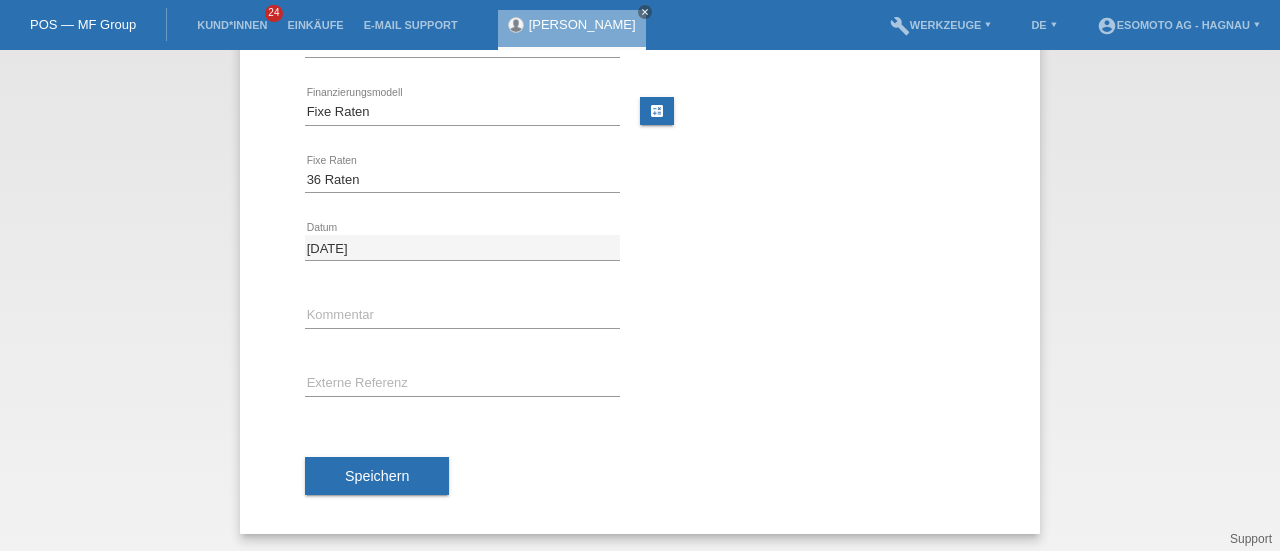 click on "Speichern" at bounding box center [377, 476] 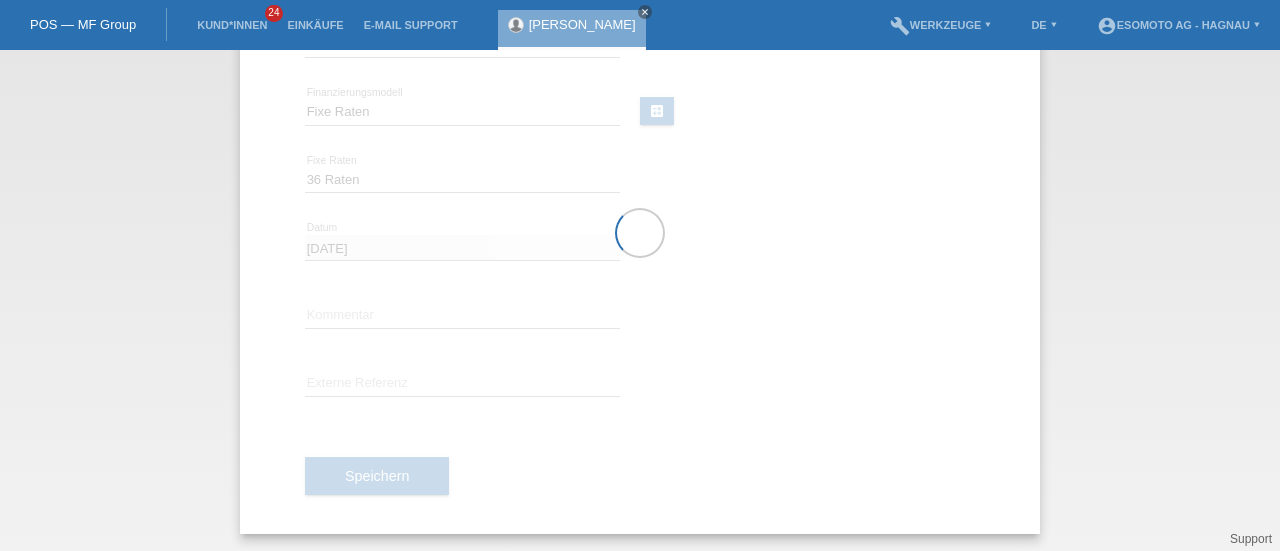 scroll, scrollTop: 0, scrollLeft: 0, axis: both 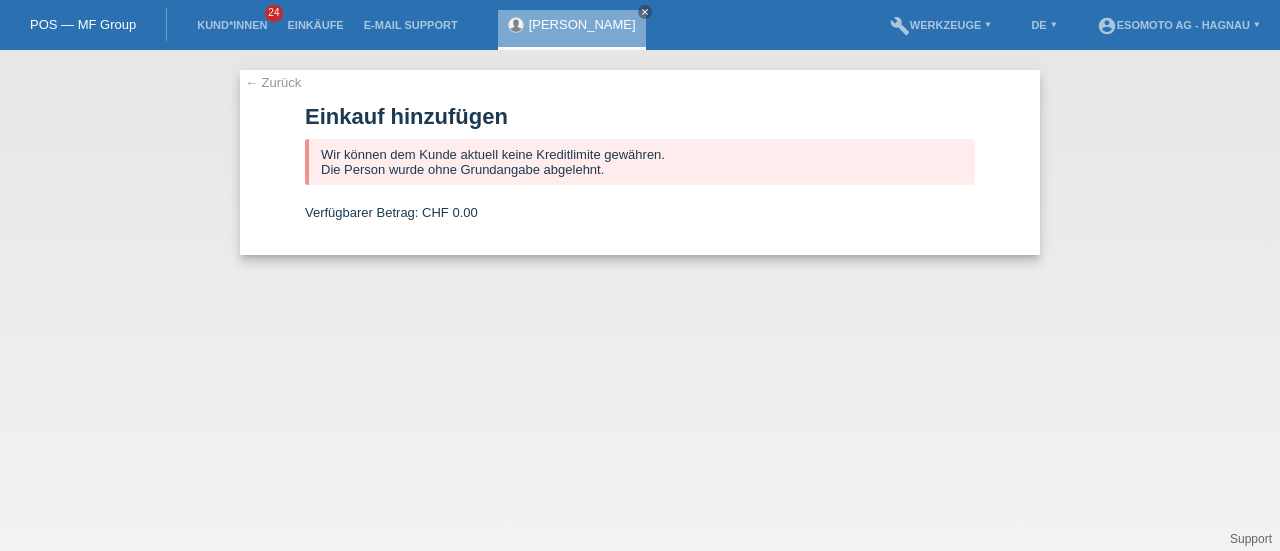 click on "close" at bounding box center [645, 12] 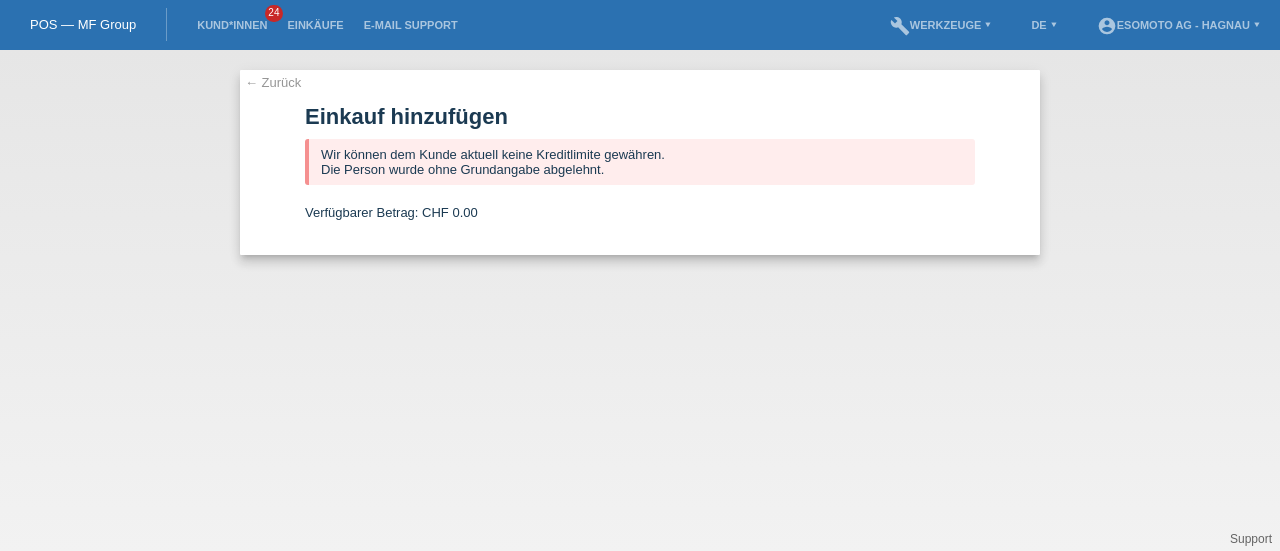 click on "← Zurück" at bounding box center [273, 82] 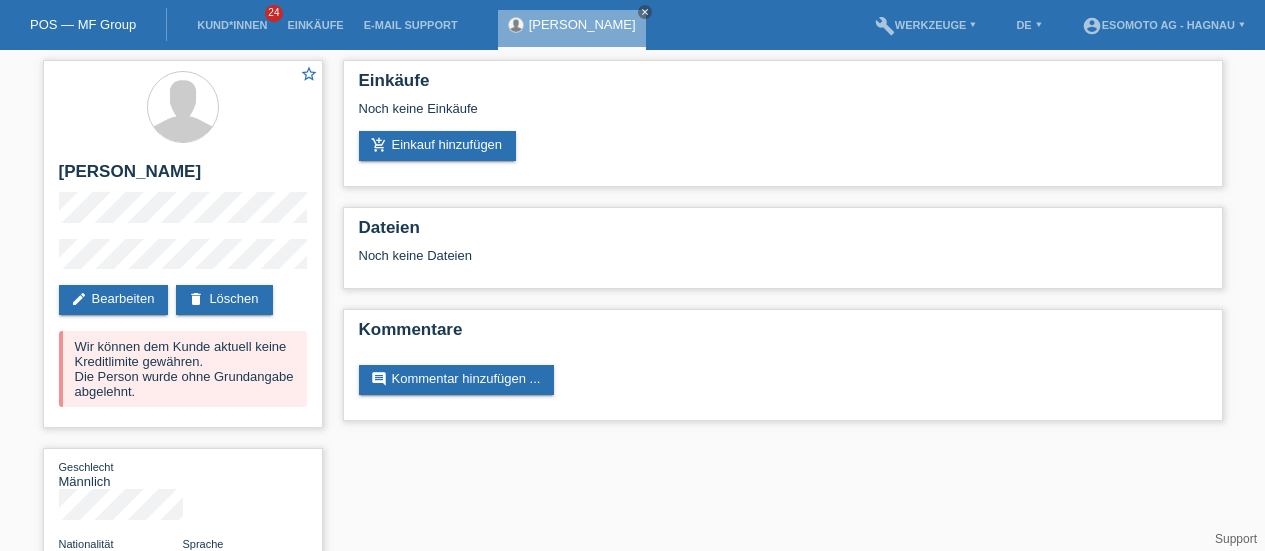 scroll, scrollTop: 0, scrollLeft: 0, axis: both 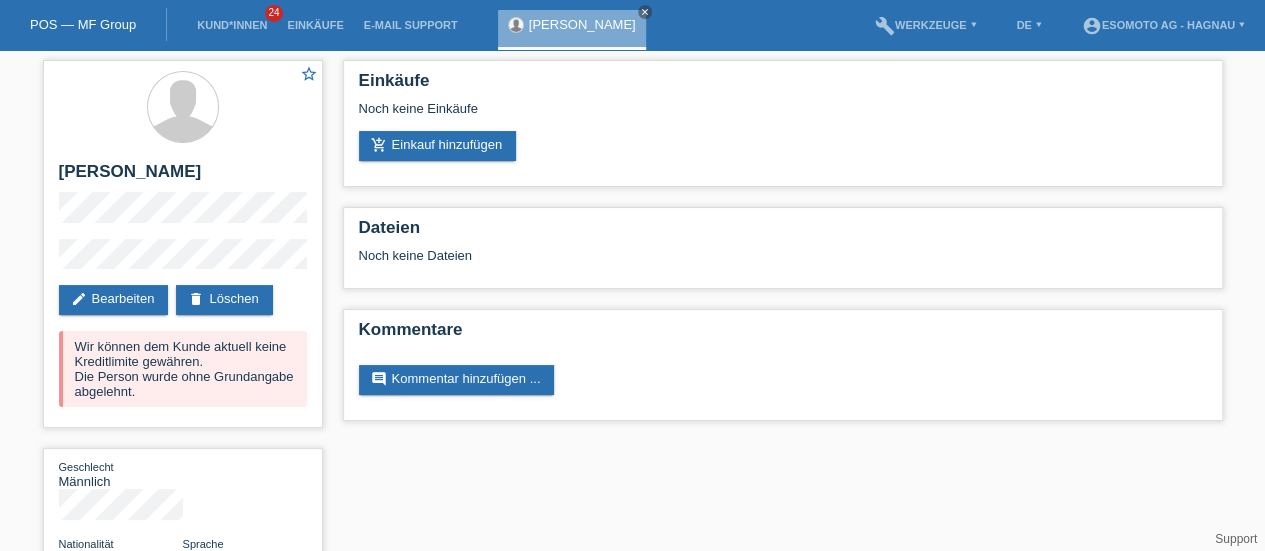 click on "delete  Löschen" at bounding box center (224, 300) 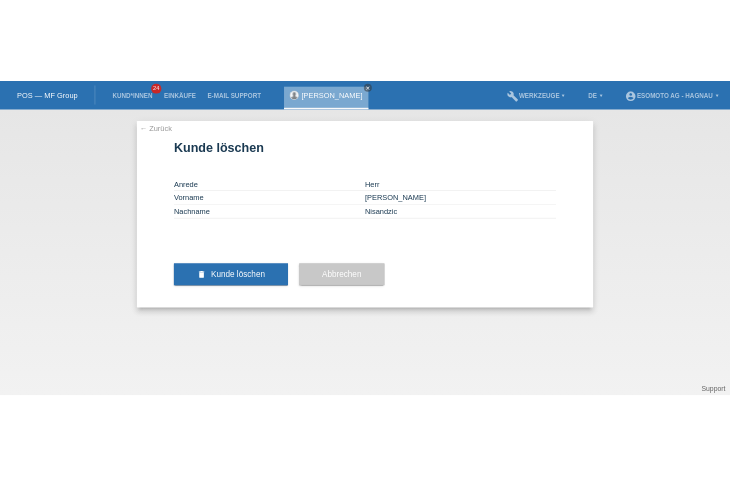 scroll, scrollTop: 0, scrollLeft: 0, axis: both 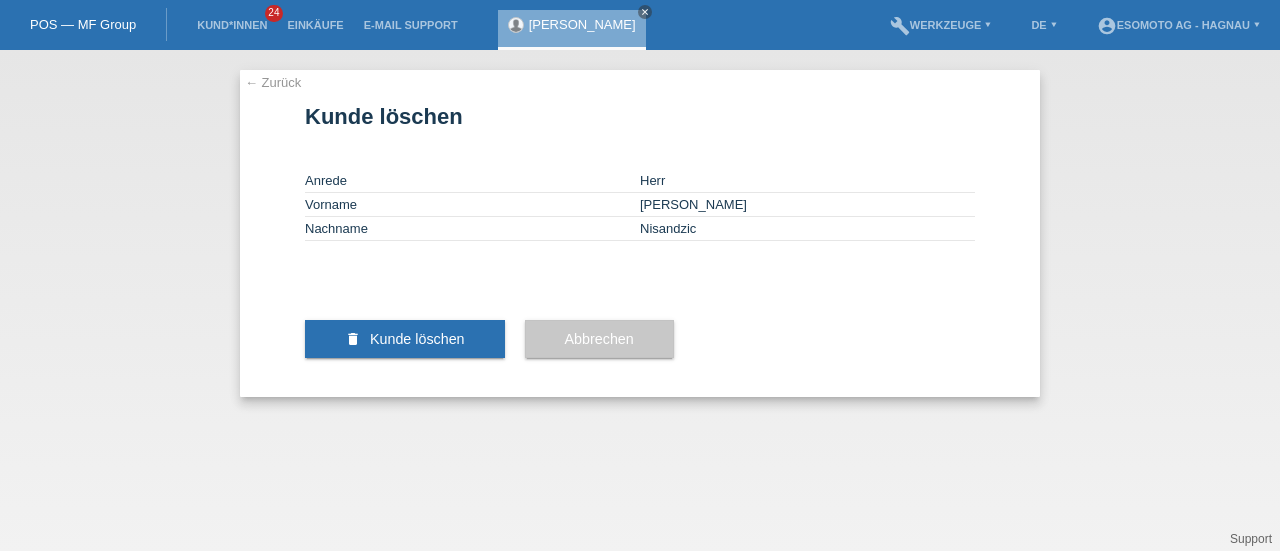 click on "Kunde löschen" at bounding box center [417, 339] 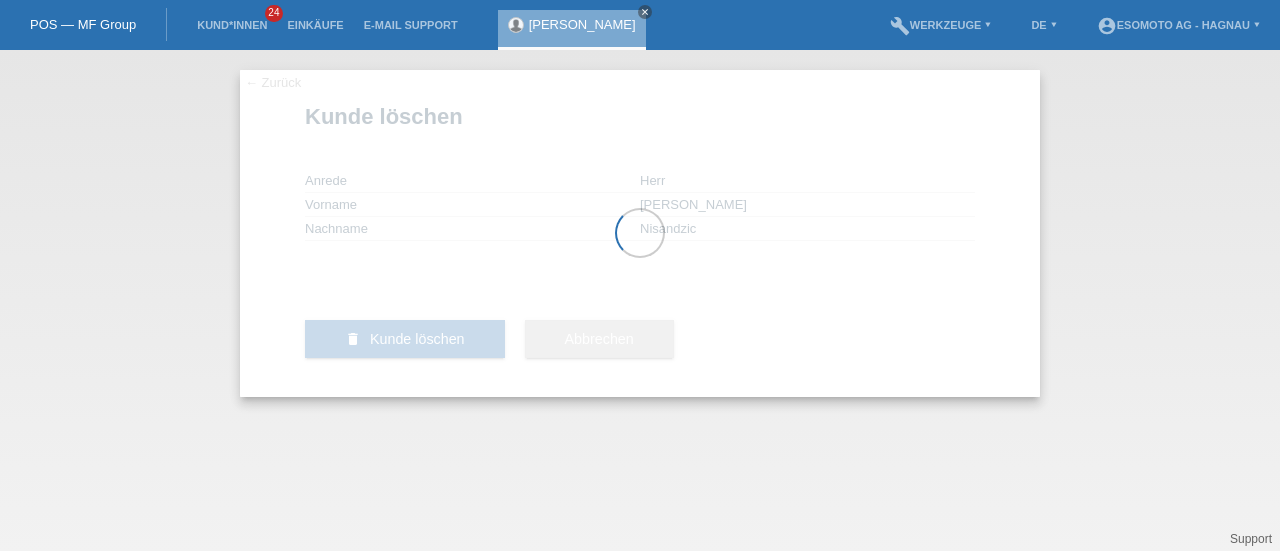 click at bounding box center (640, 233) 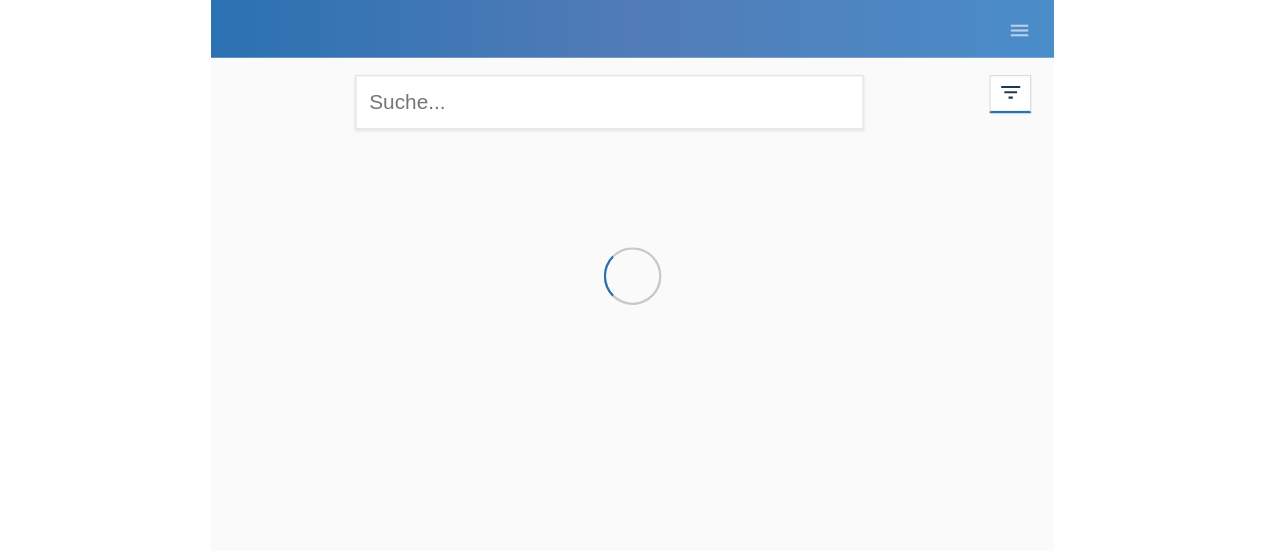 scroll, scrollTop: 0, scrollLeft: 0, axis: both 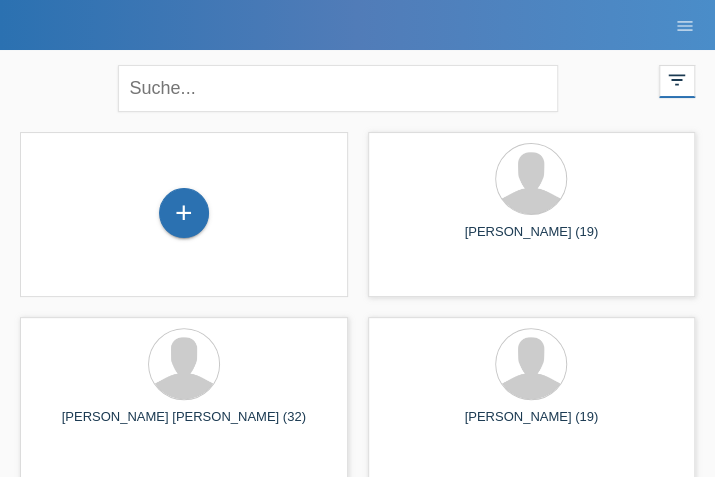 click on "+
Asenay Hamid (19)
launch   Anzeigen" at bounding box center [357, 46464] 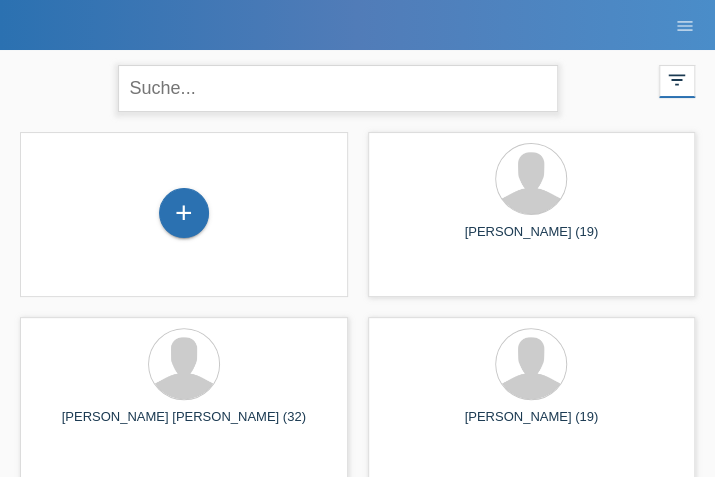 click at bounding box center [338, 88] 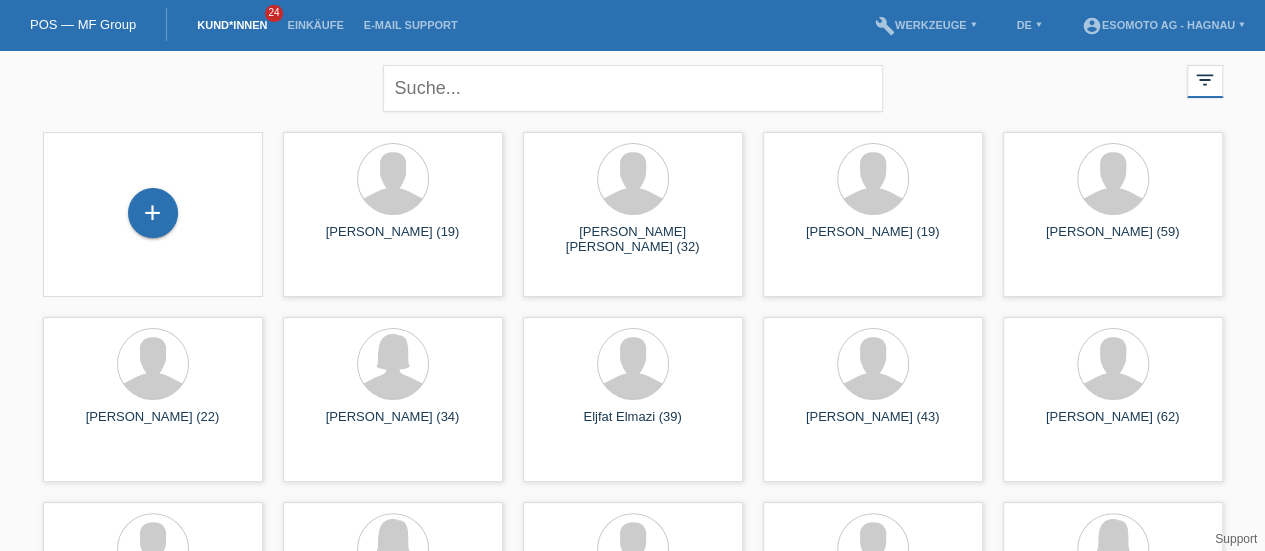 click on "+" at bounding box center (153, 213) 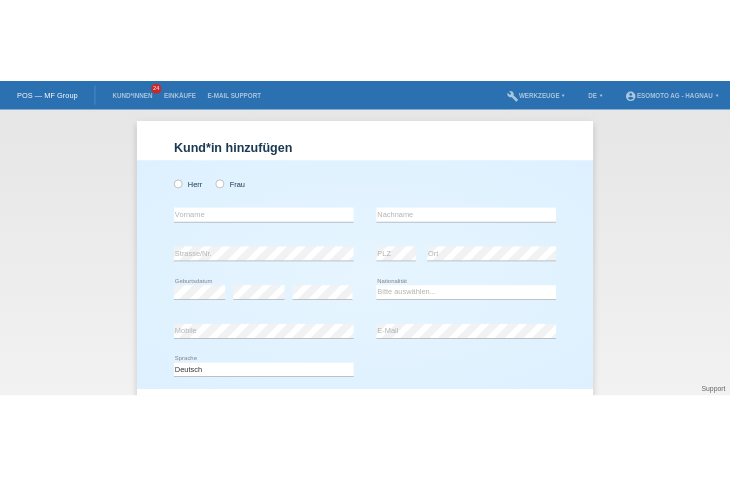 scroll, scrollTop: 0, scrollLeft: 0, axis: both 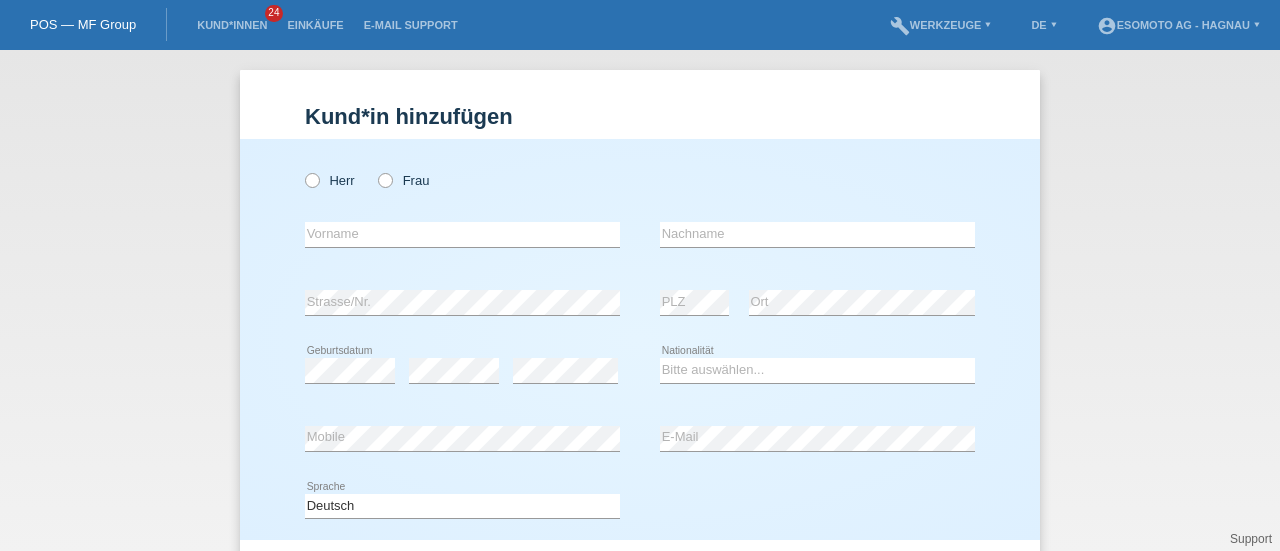click at bounding box center [302, 170] 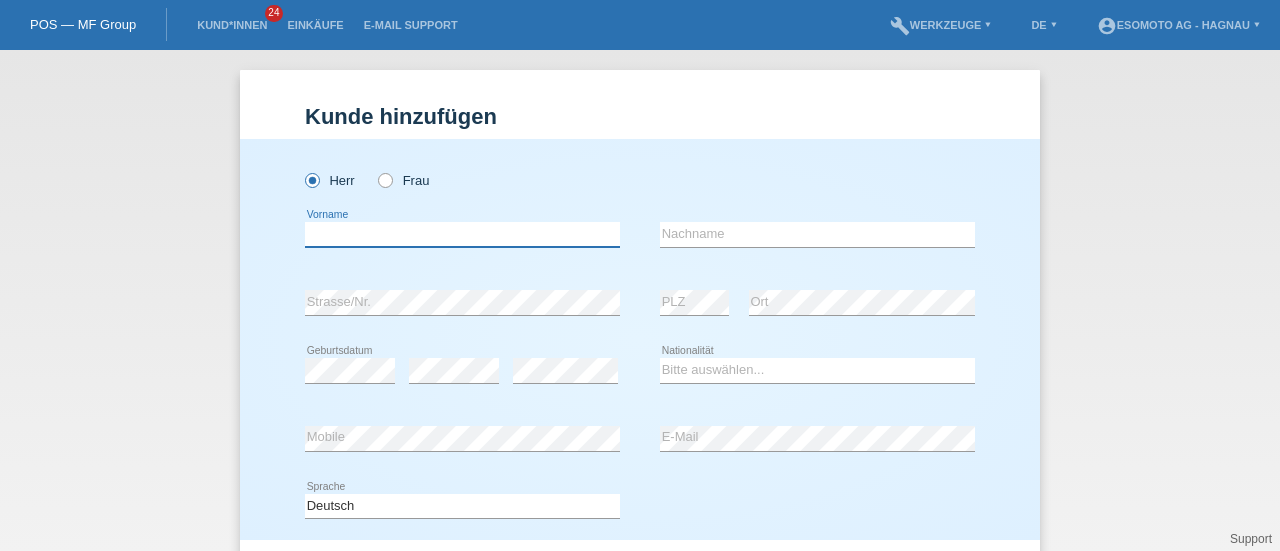 click at bounding box center [462, 234] 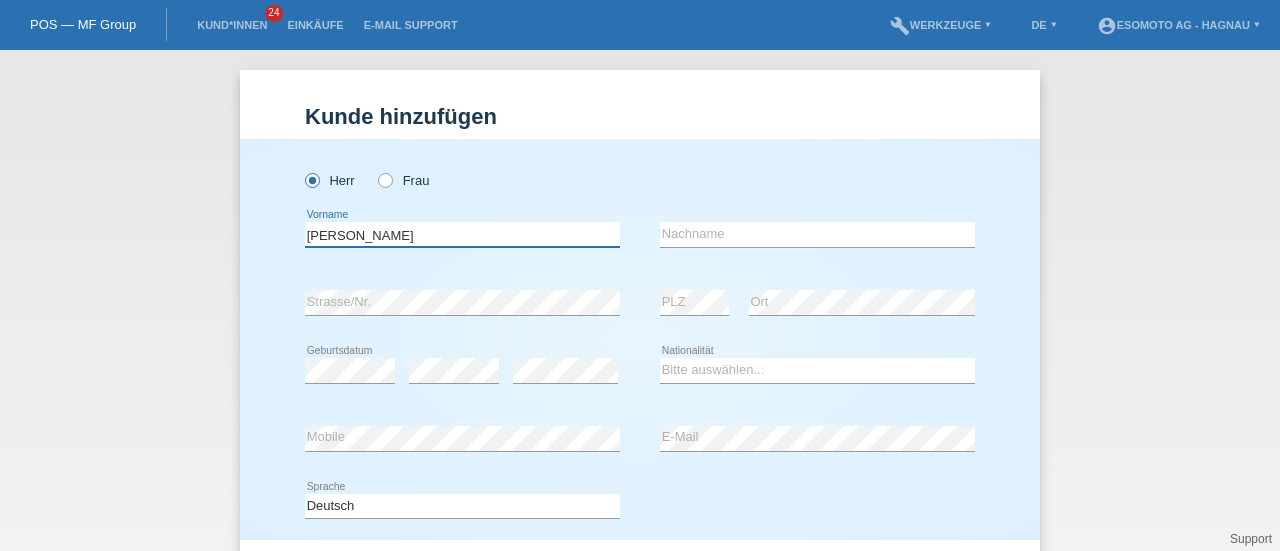 type on "[PERSON_NAME]" 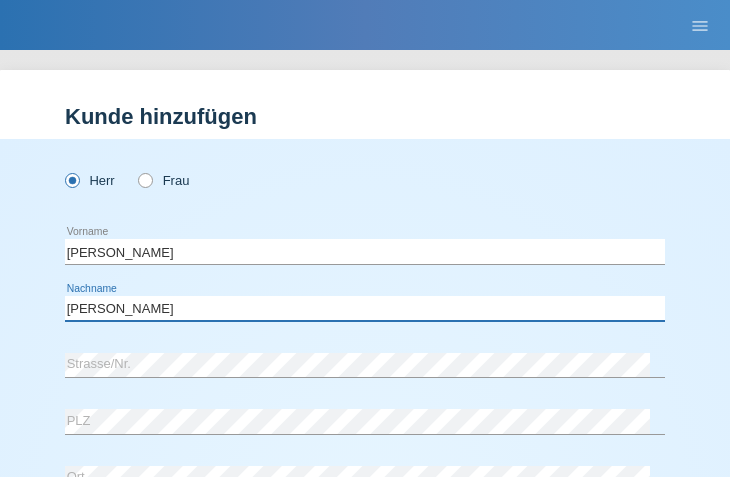 type on "[PERSON_NAME]" 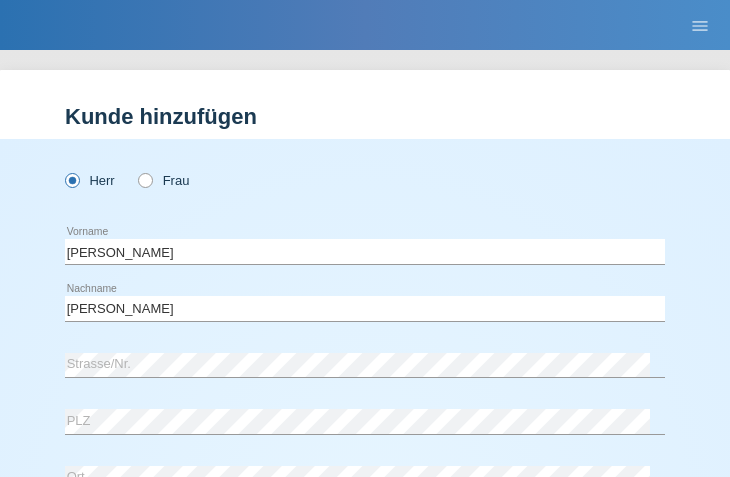click on "Kund*in hinzufügen
Kunde hinzufügen
Kundin hinzufügen
Herr
Frau
Laurent Gael Bruno error Mathey" at bounding box center (365, 629) 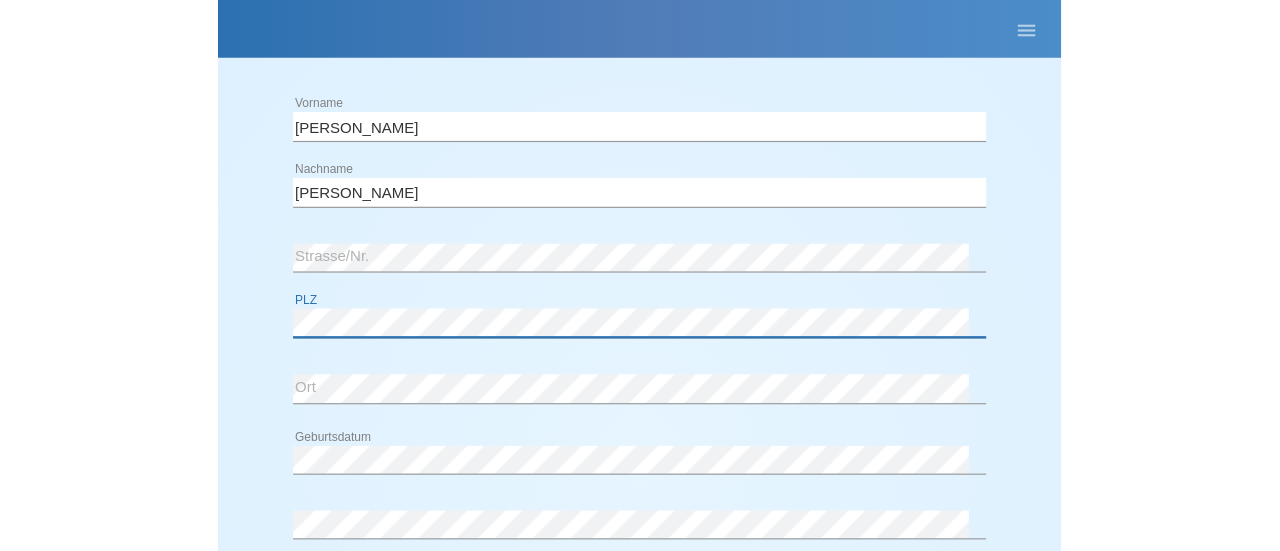 scroll, scrollTop: 189, scrollLeft: 0, axis: vertical 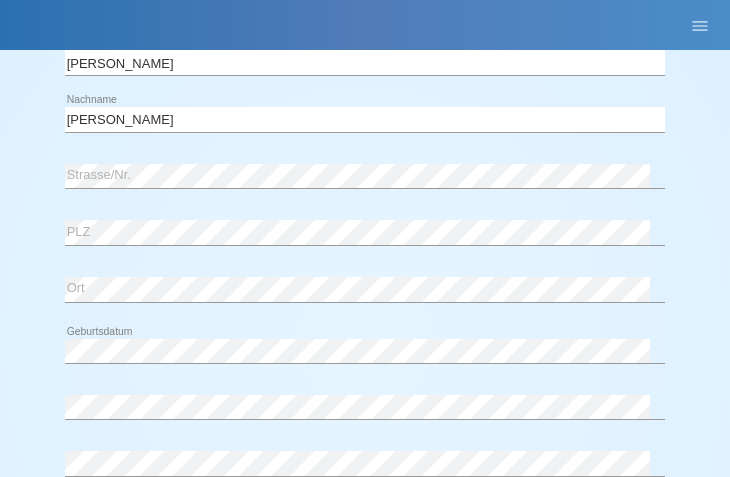 click on "error
PLZ" at bounding box center [365, 233] 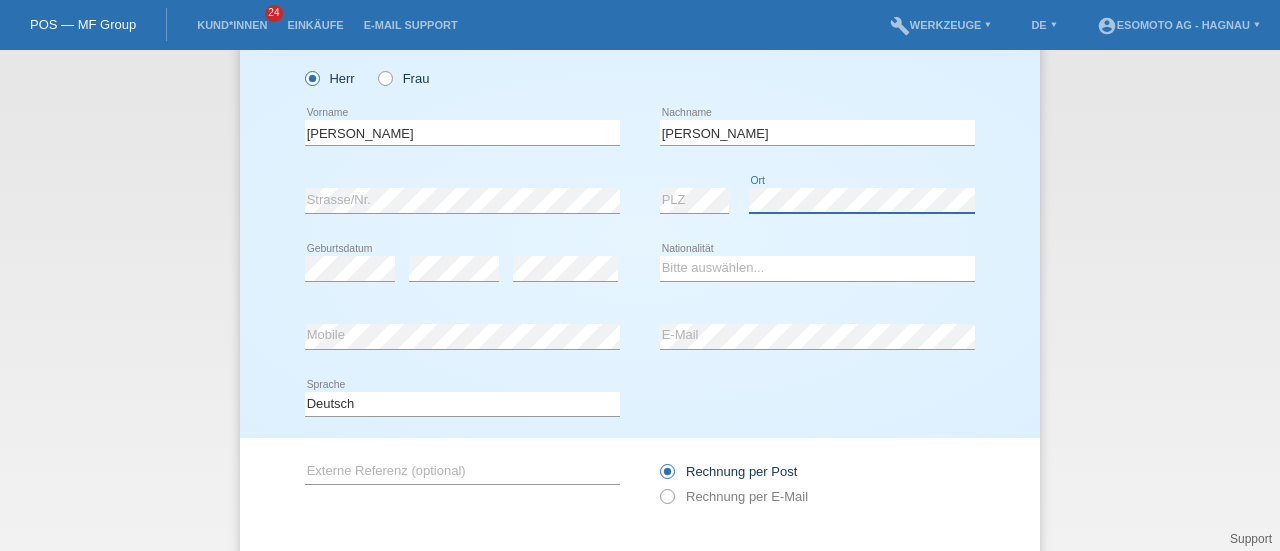 scroll, scrollTop: 103, scrollLeft: 0, axis: vertical 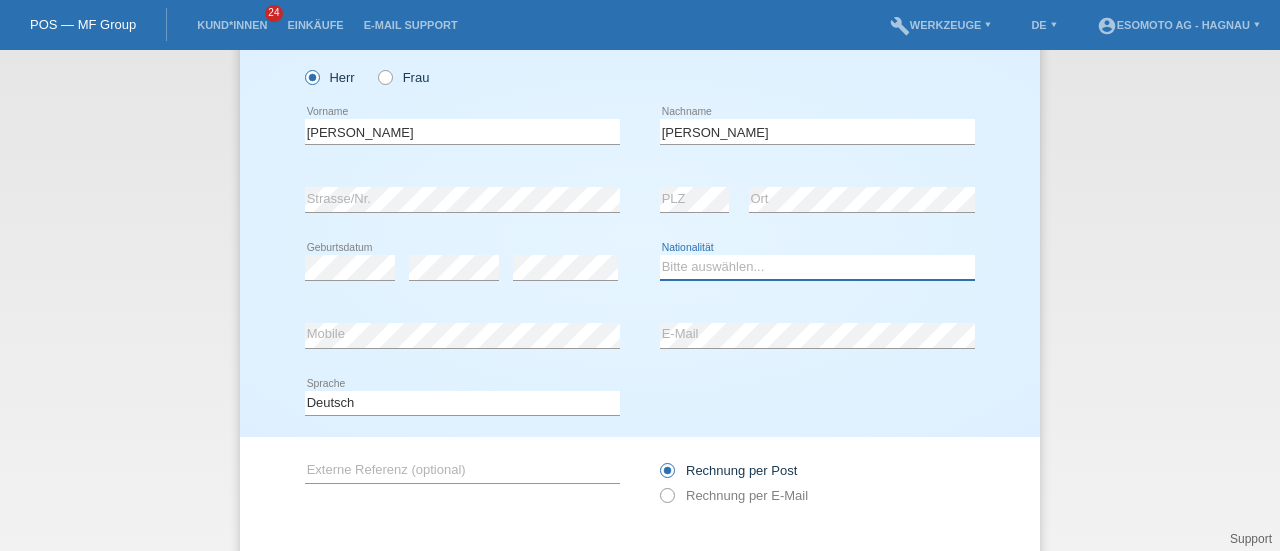 click on "Bitte auswählen...
Schweiz
Deutschland
Liechtenstein
Österreich
------------
Afghanistan
Ägypten
Åland
Albanien
Algerien" at bounding box center [817, 267] 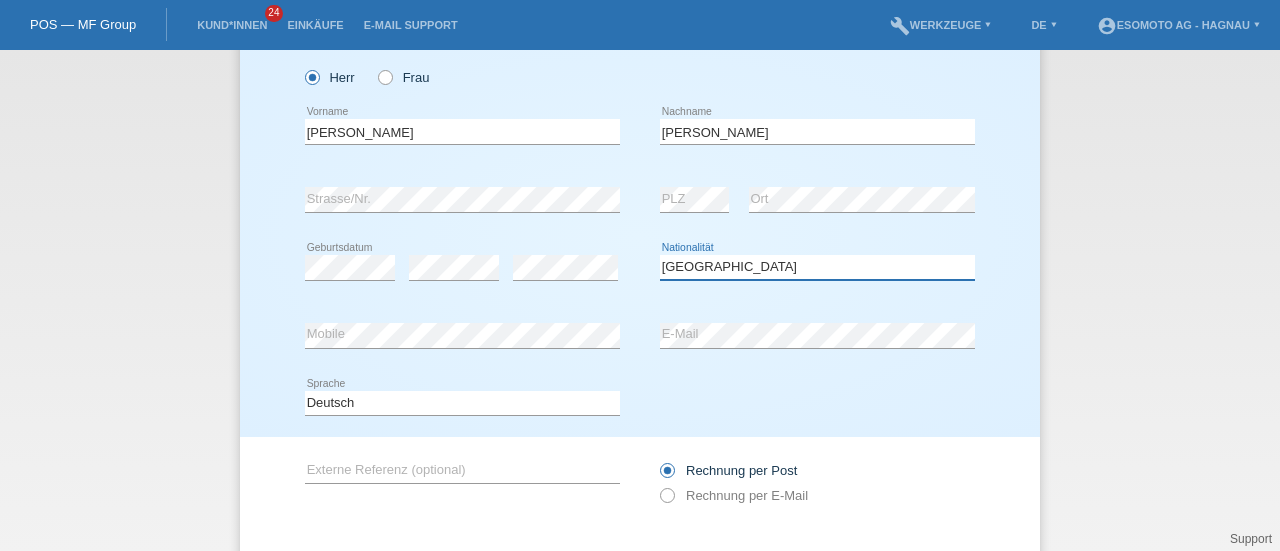 click on "Bitte auswählen...
Schweiz
Deutschland
Liechtenstein
Österreich
------------
Afghanistan
Ägypten
Åland
Albanien
Algerien" at bounding box center [817, 267] 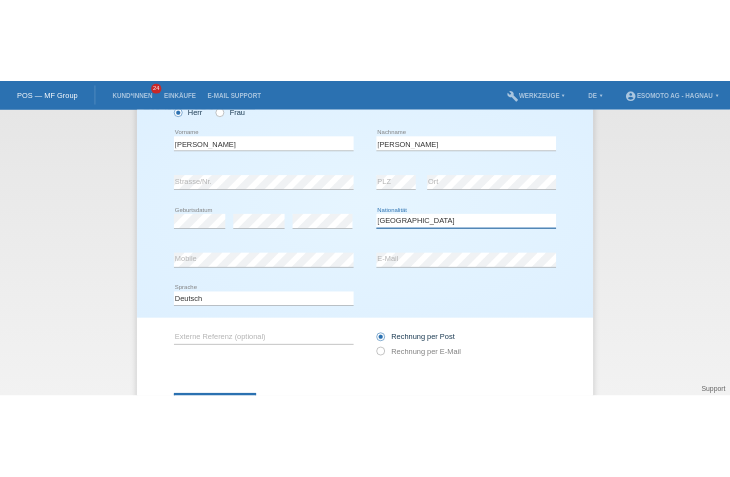scroll, scrollTop: 216, scrollLeft: 0, axis: vertical 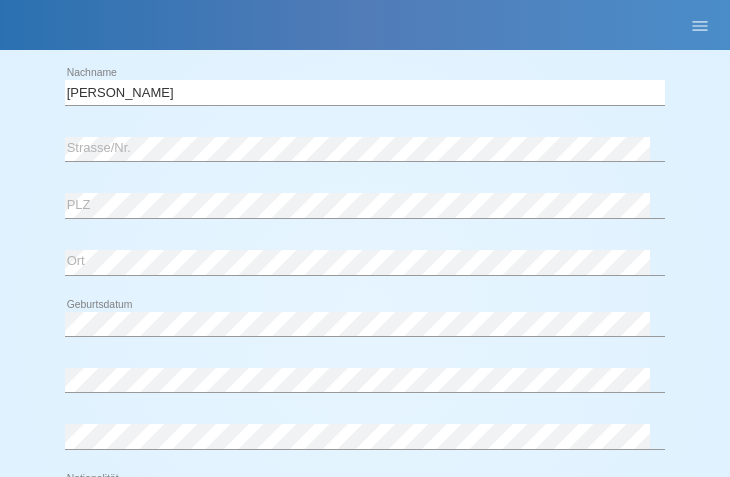 click on "error
PLZ" at bounding box center [365, 206] 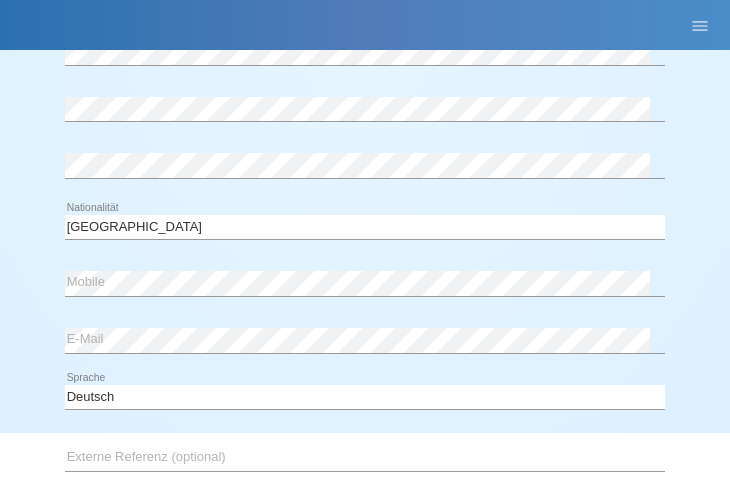 scroll, scrollTop: 488, scrollLeft: 0, axis: vertical 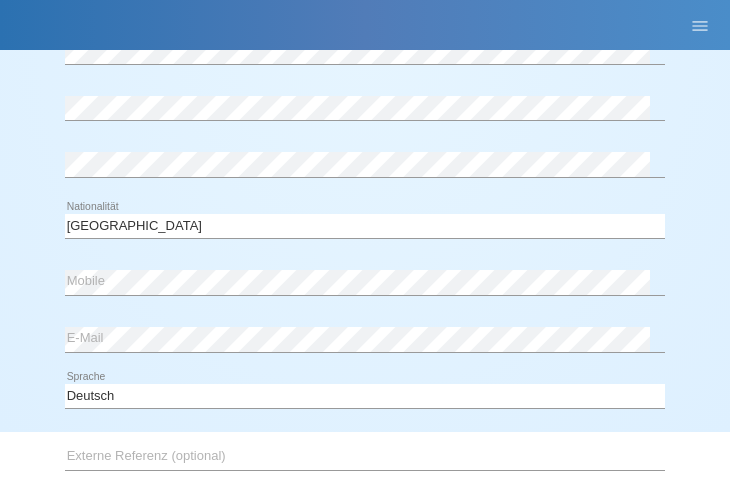 click on "error
E-Mail" at bounding box center [365, 340] 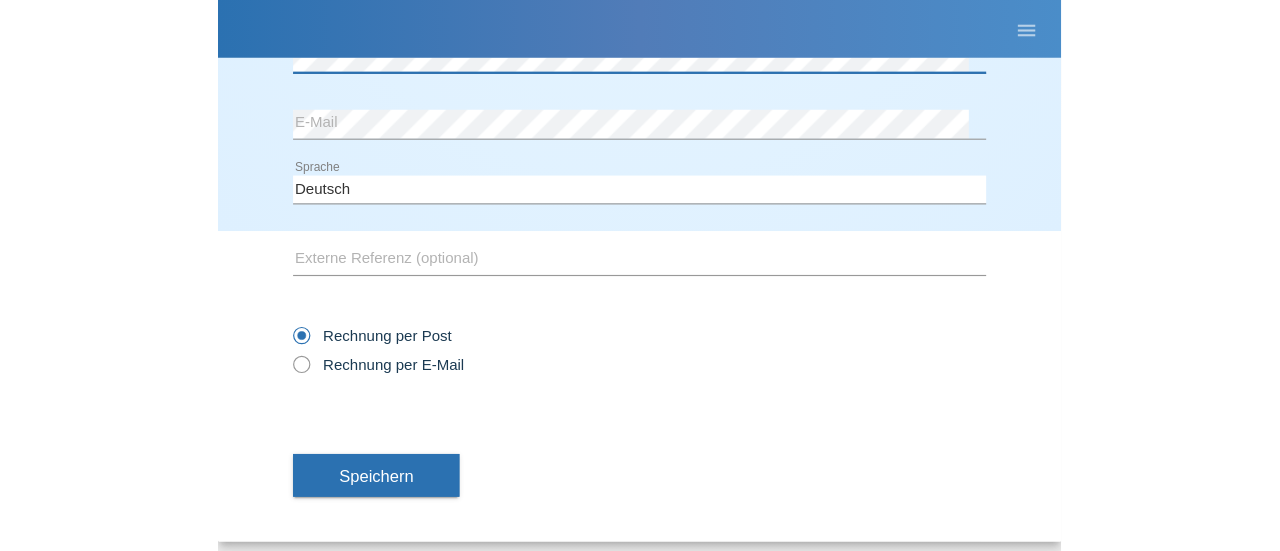 scroll, scrollTop: 729, scrollLeft: 0, axis: vertical 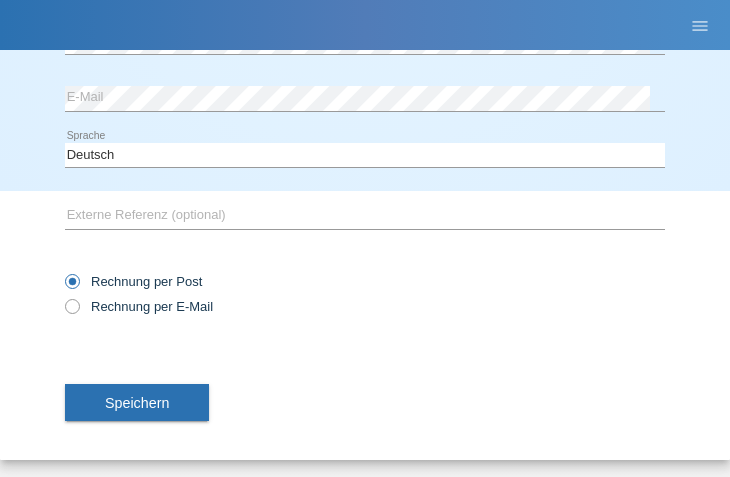 click on "Speichern" at bounding box center (137, 403) 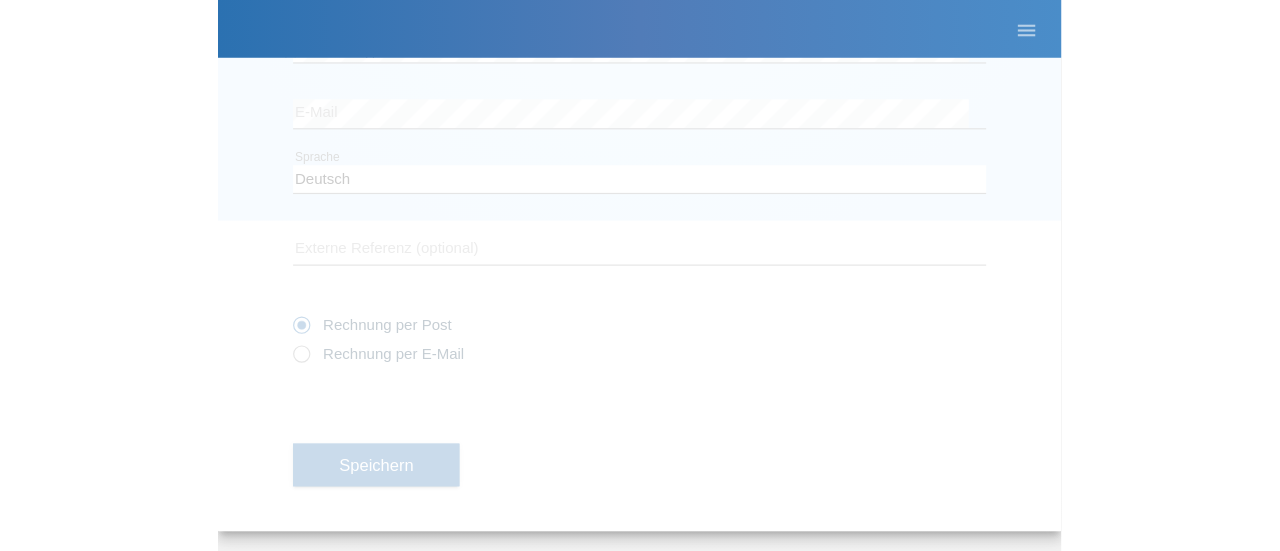 scroll, scrollTop: 216, scrollLeft: 0, axis: vertical 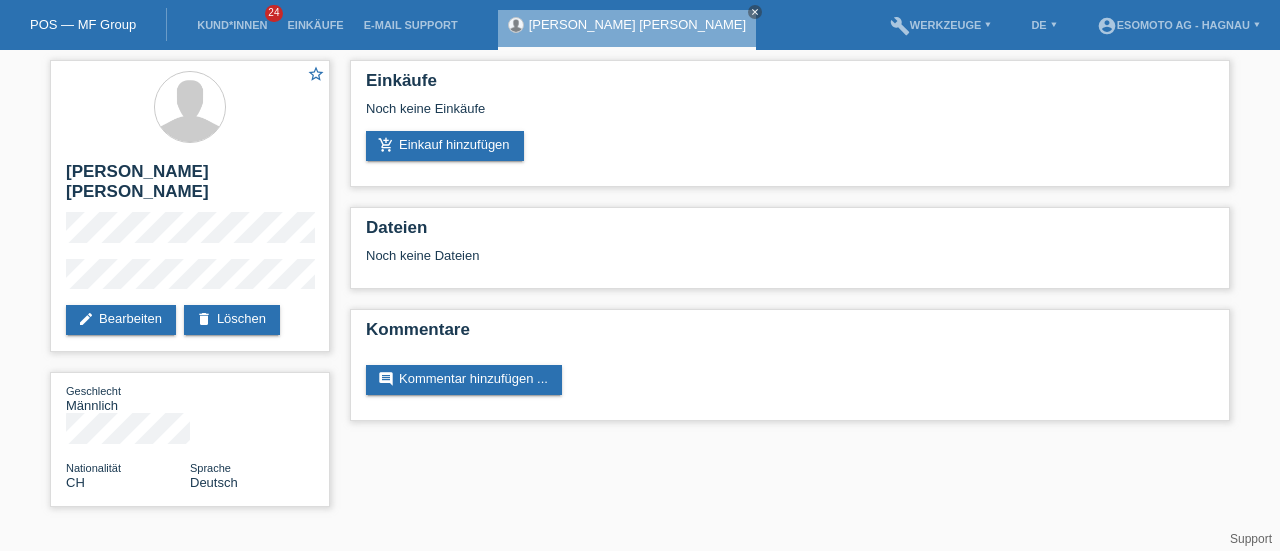 click on "add_shopping_cart  Einkauf hinzufügen" at bounding box center [445, 146] 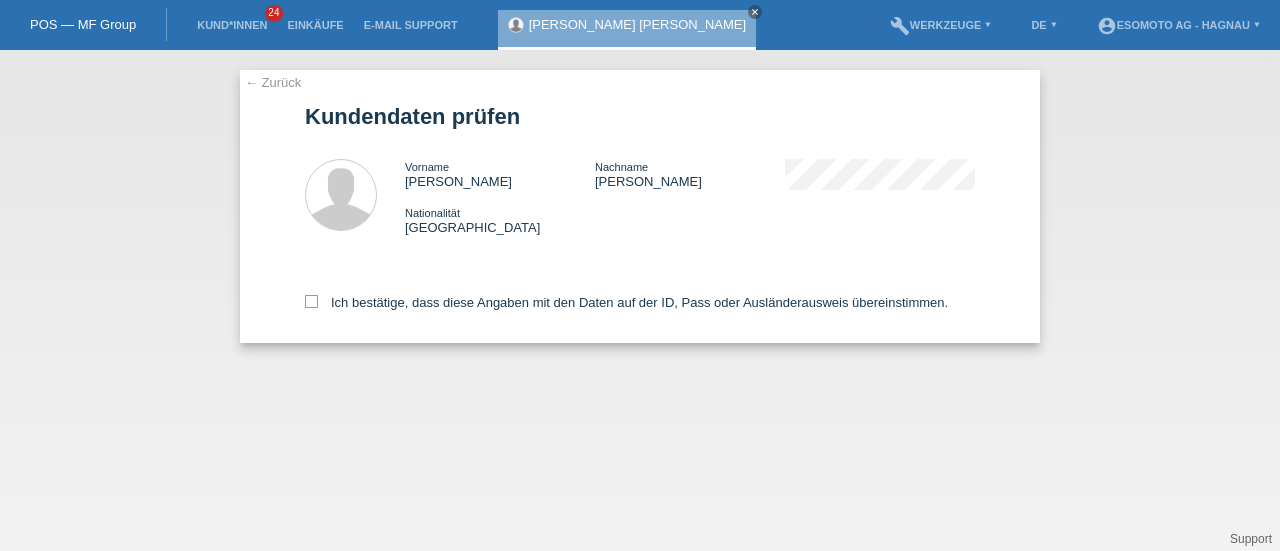 scroll, scrollTop: 0, scrollLeft: 0, axis: both 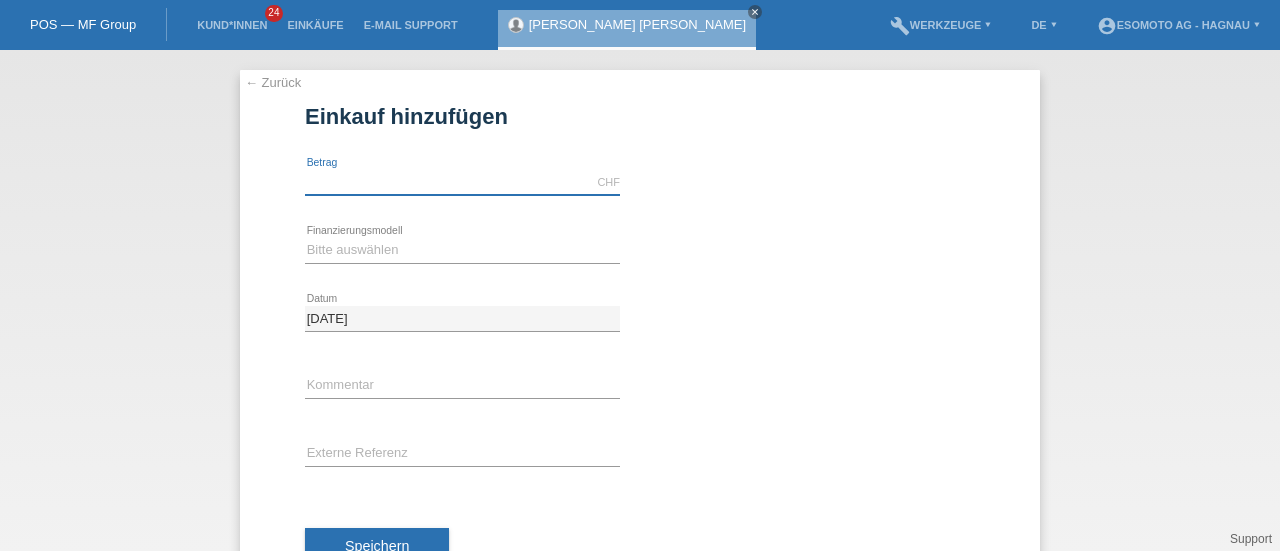 click at bounding box center [462, 182] 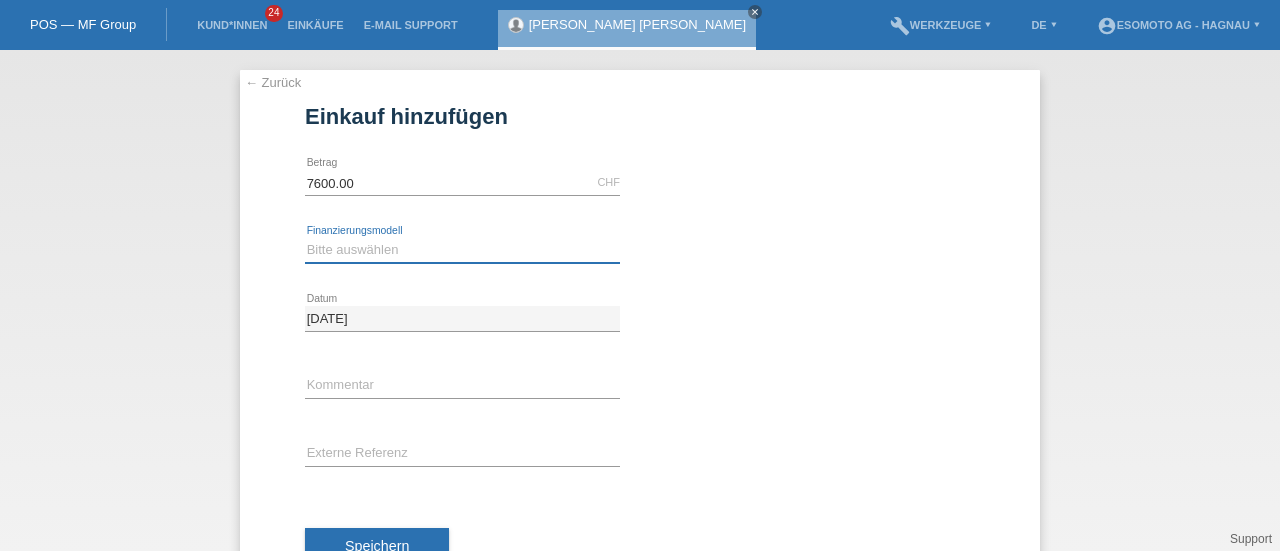 click on "Bitte auswählen
Fixe Raten
Kauf auf Rechnung mit Teilzahlungsoption" at bounding box center (462, 250) 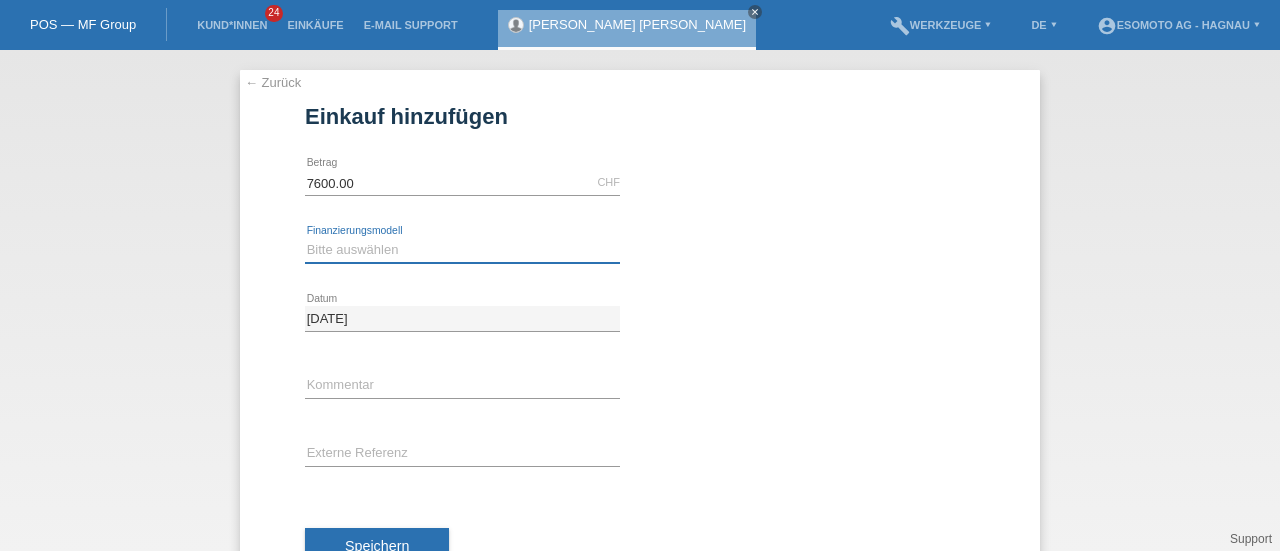 select on "69" 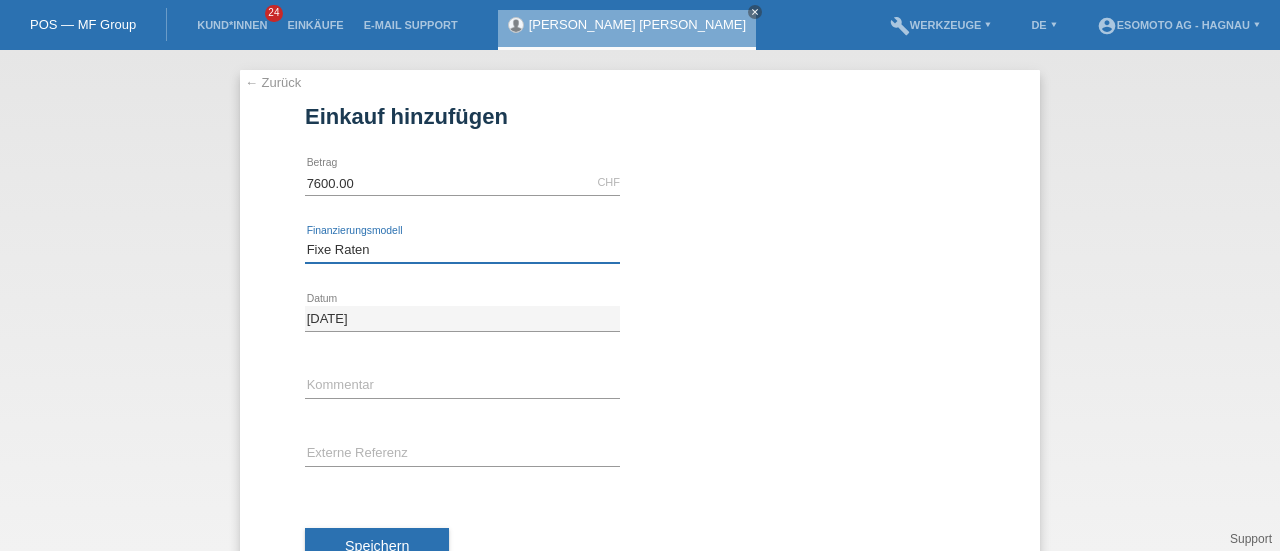 click on "Bitte auswählen
Fixe Raten
Kauf auf Rechnung mit Teilzahlungsoption" at bounding box center [462, 250] 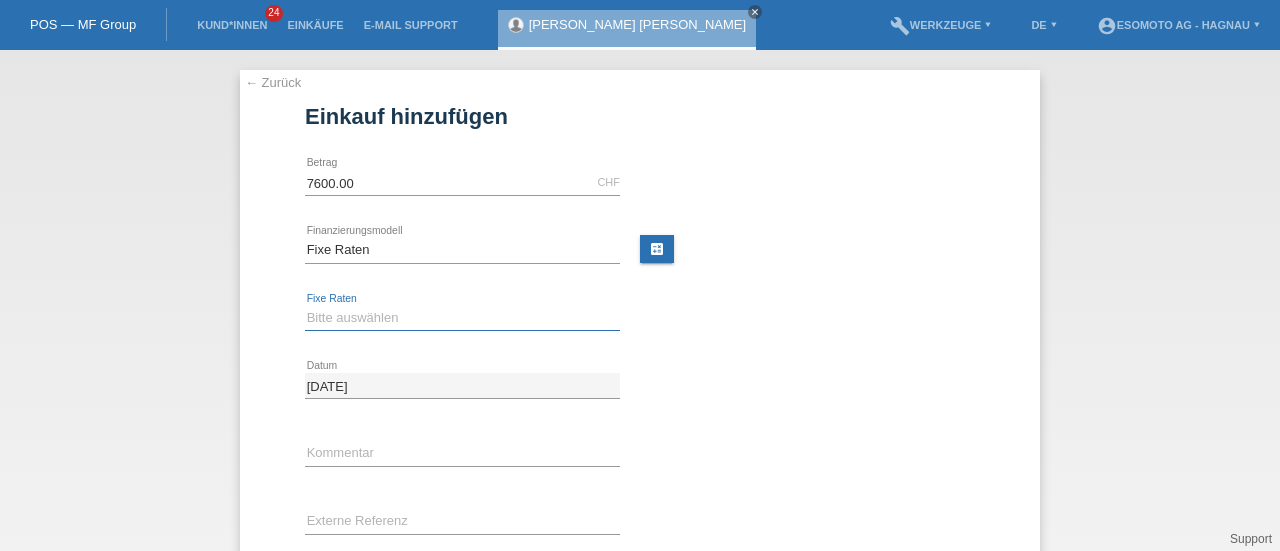 click on "Bitte auswählen
12 Raten
24 Raten
36 Raten
48 Raten" at bounding box center (462, 318) 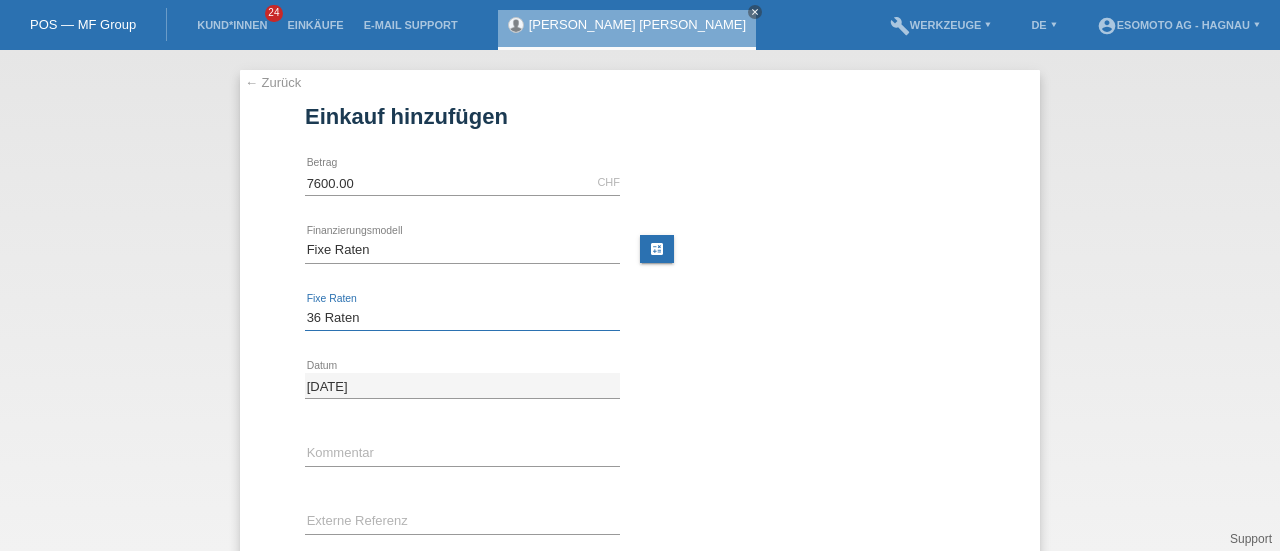 click on "Bitte auswählen
12 Raten
24 Raten
36 Raten
48 Raten" at bounding box center [462, 318] 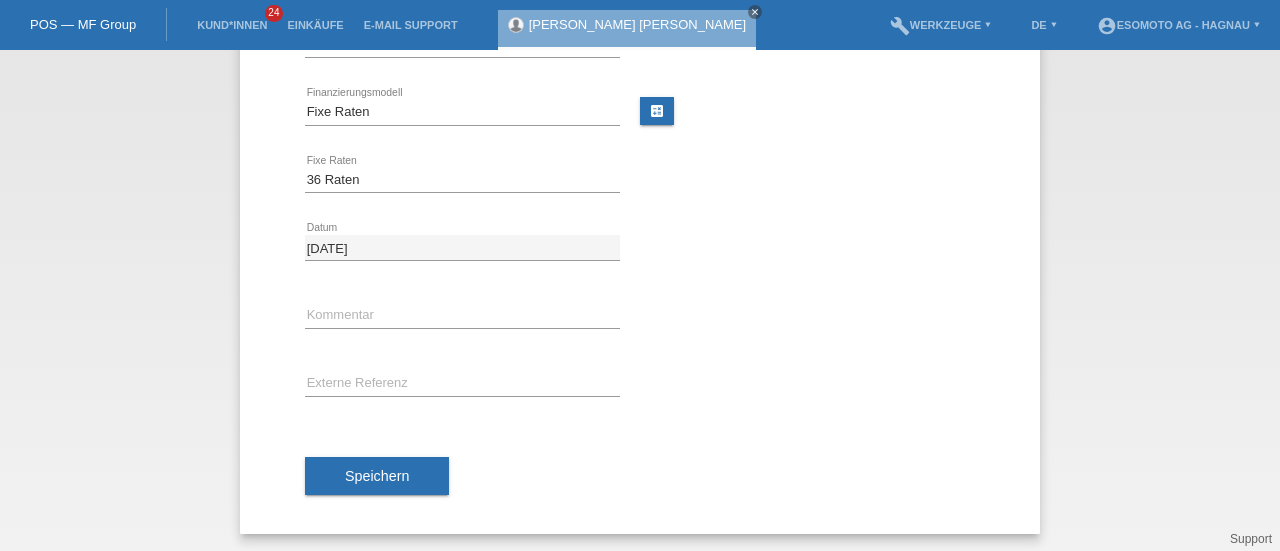 click on "Speichern" at bounding box center (377, 476) 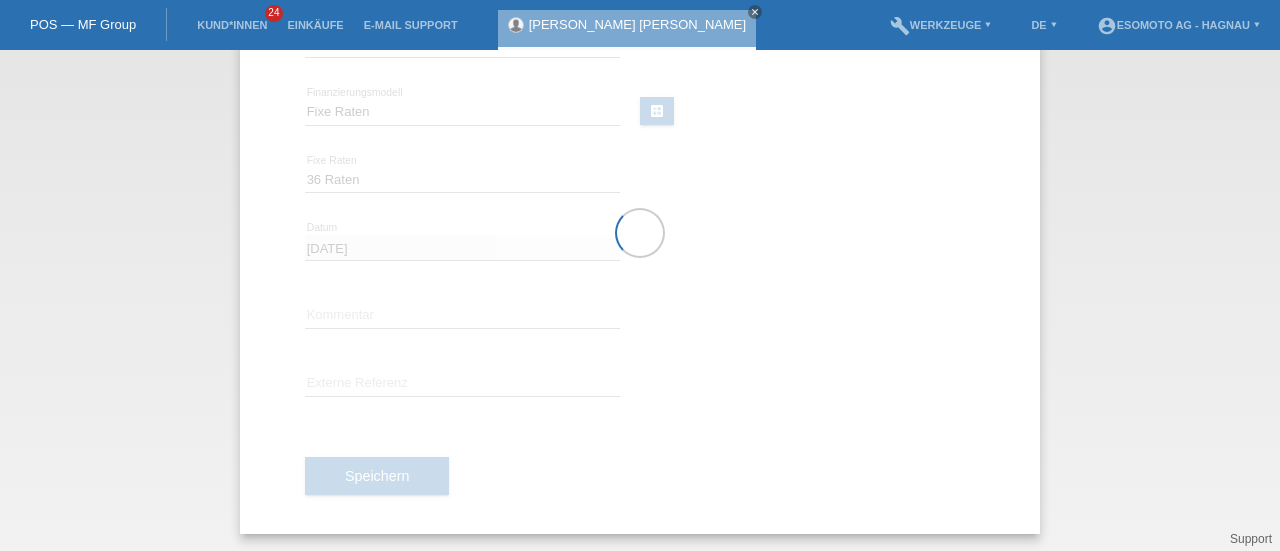 scroll, scrollTop: 0, scrollLeft: 0, axis: both 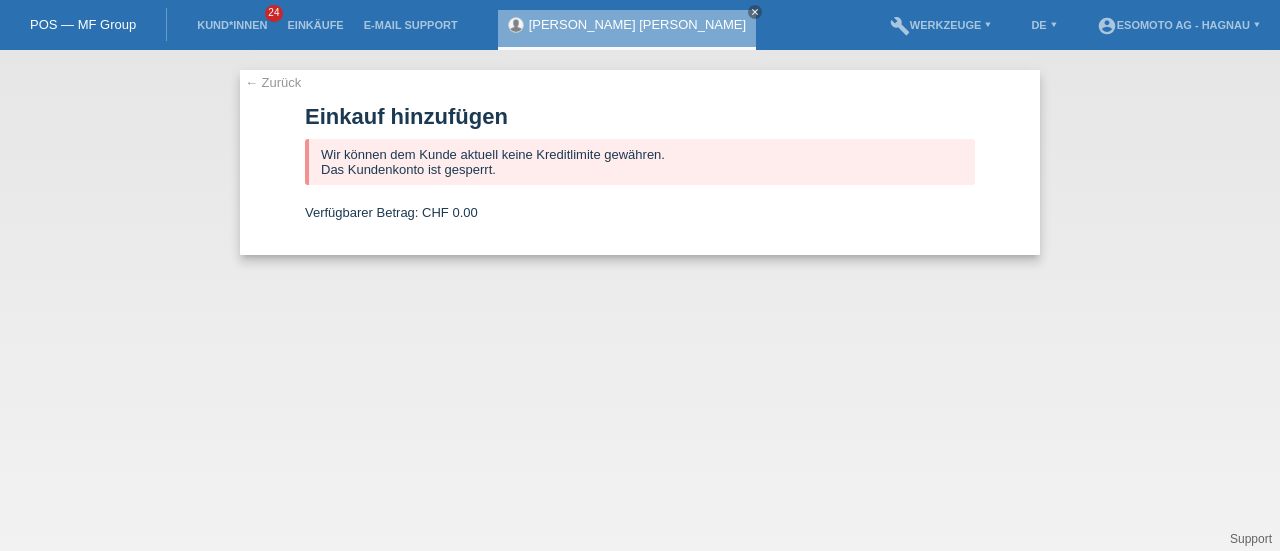 click on "← Zurück" at bounding box center (273, 82) 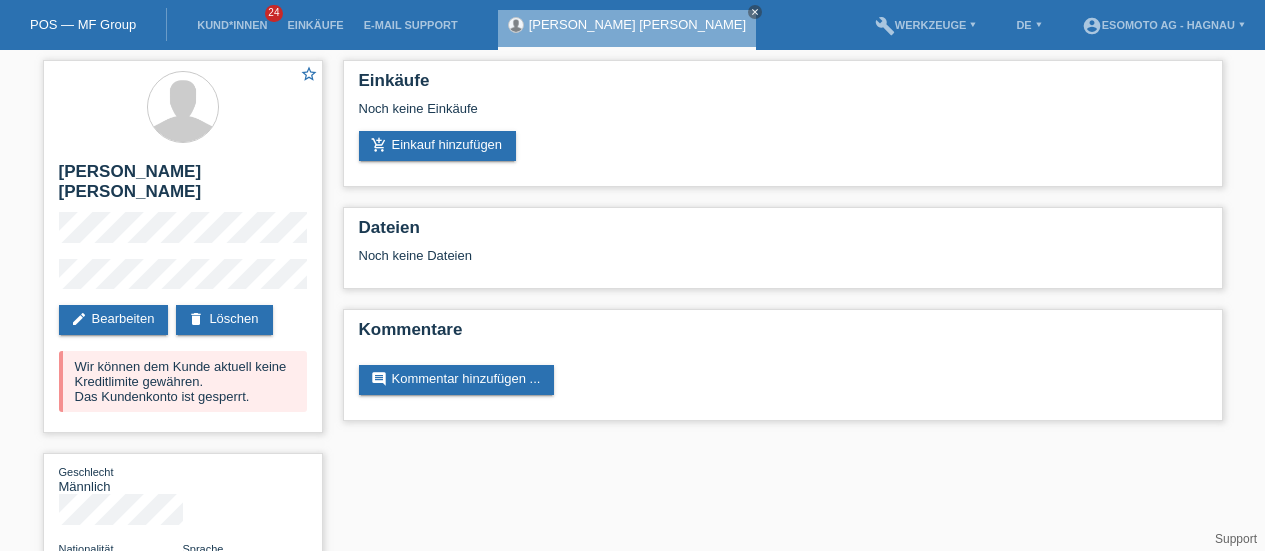 scroll, scrollTop: 0, scrollLeft: 0, axis: both 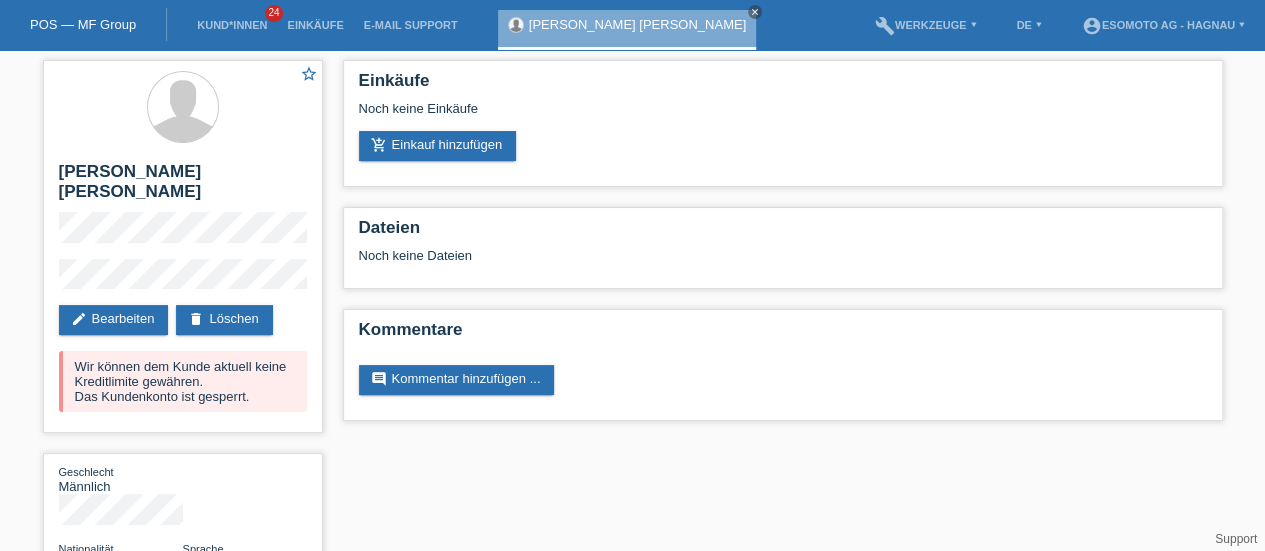 click on "close" at bounding box center (755, 12) 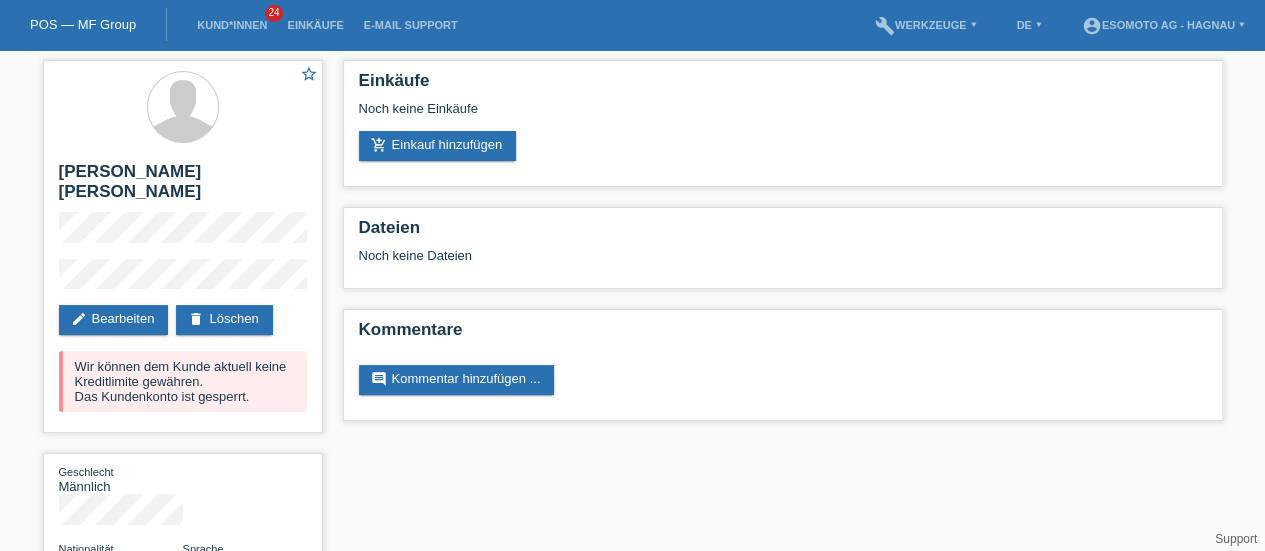 click on "POS — MF Group" at bounding box center [83, 24] 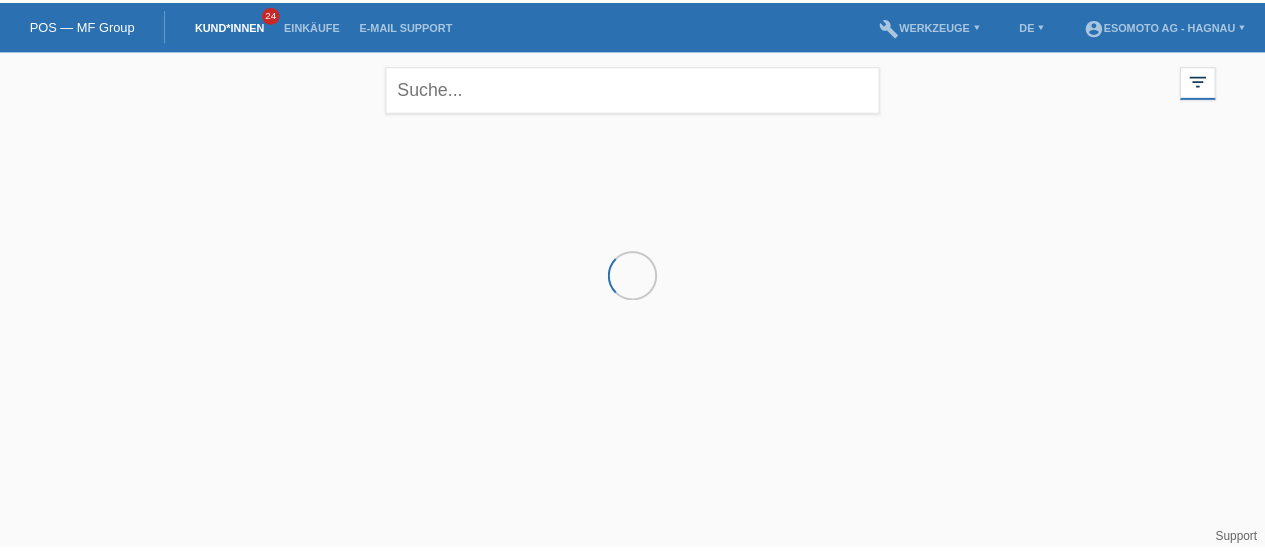 scroll, scrollTop: 0, scrollLeft: 0, axis: both 